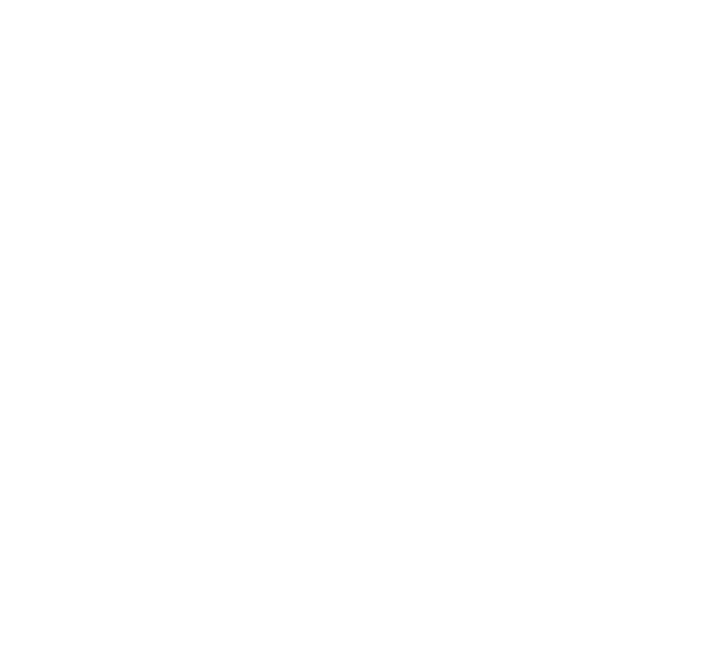 scroll, scrollTop: 0, scrollLeft: 0, axis: both 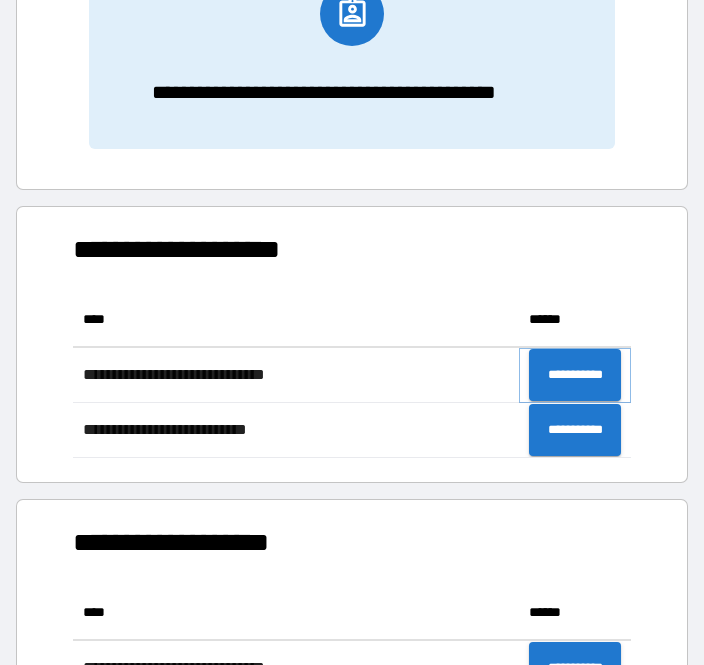 click on "**********" at bounding box center (575, 375) 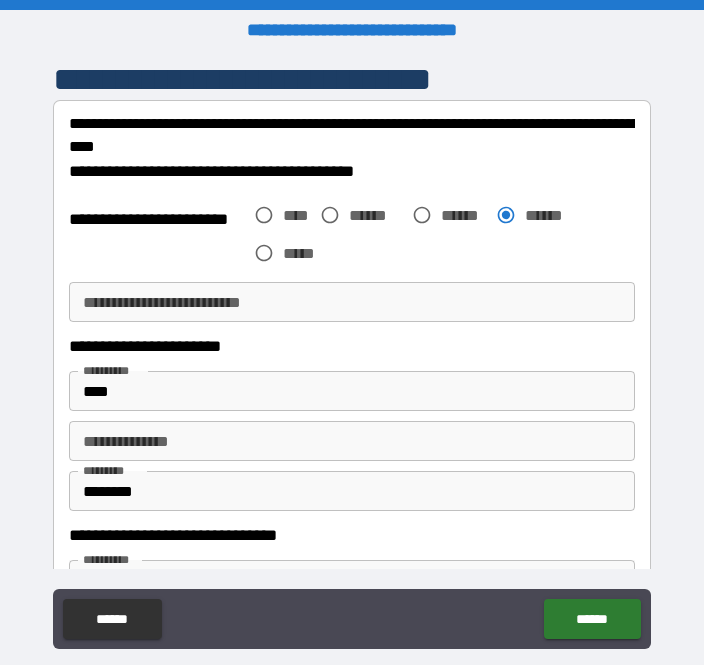 scroll, scrollTop: 1266, scrollLeft: 0, axis: vertical 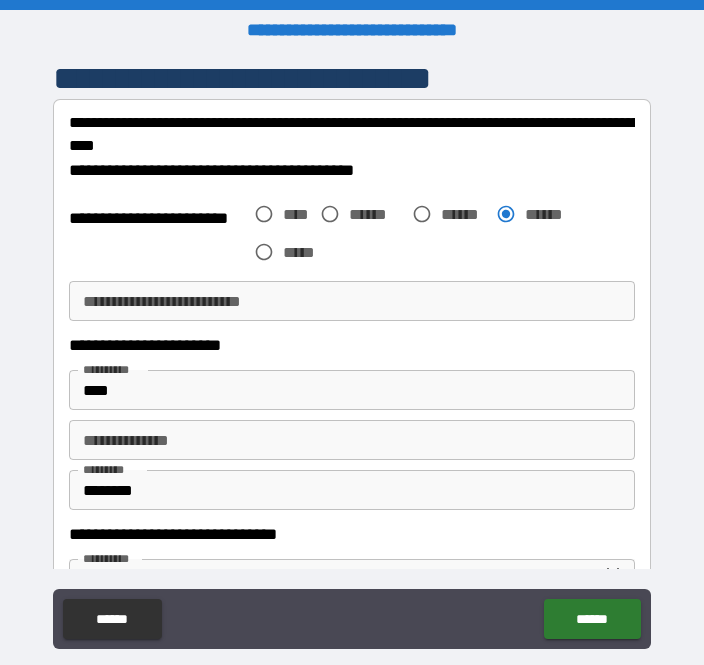 click on "****" at bounding box center (352, 390) 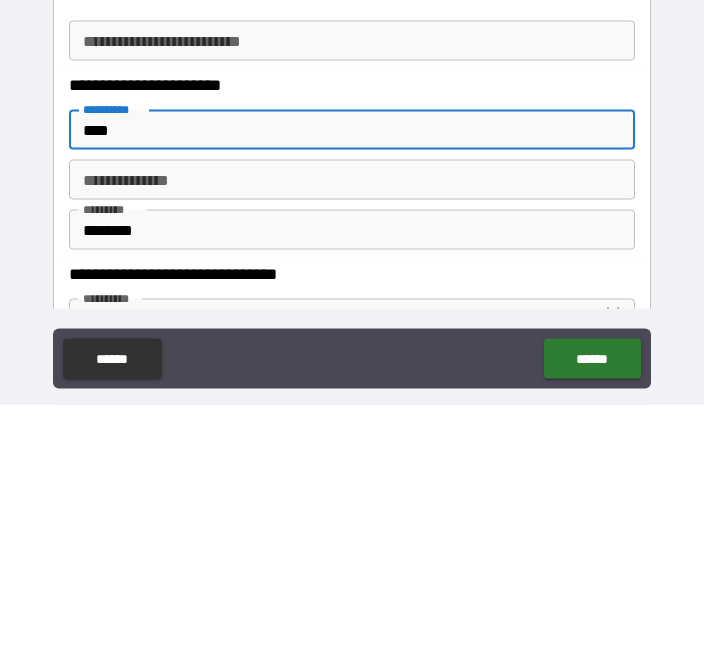 click on "****" at bounding box center [352, 390] 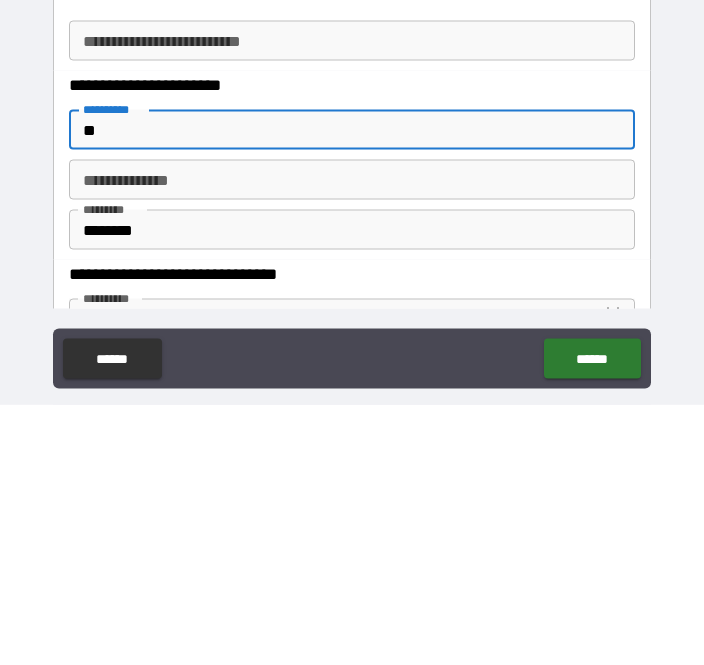 type on "*" 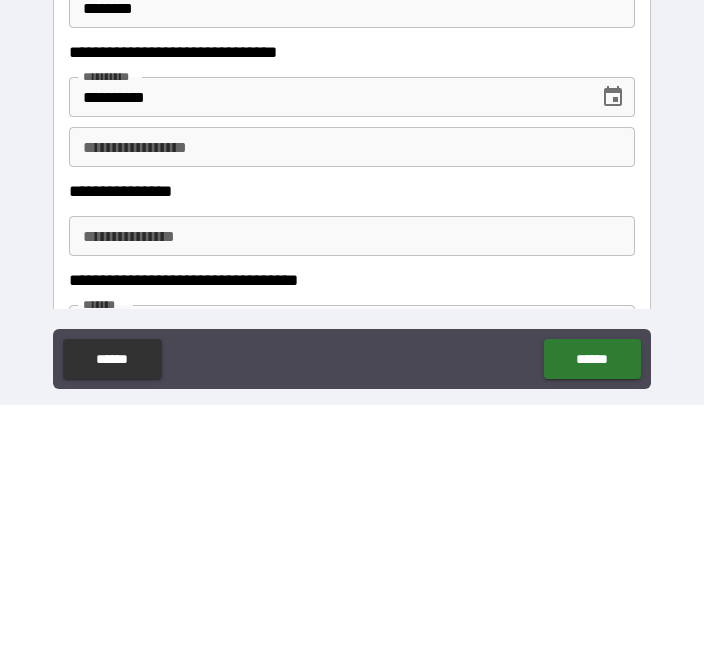 scroll, scrollTop: 1491, scrollLeft: 0, axis: vertical 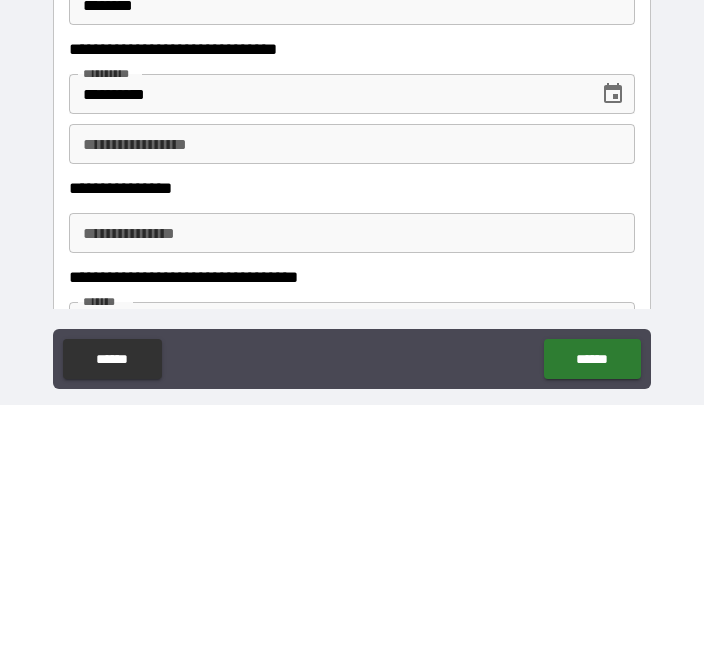 type on "*********" 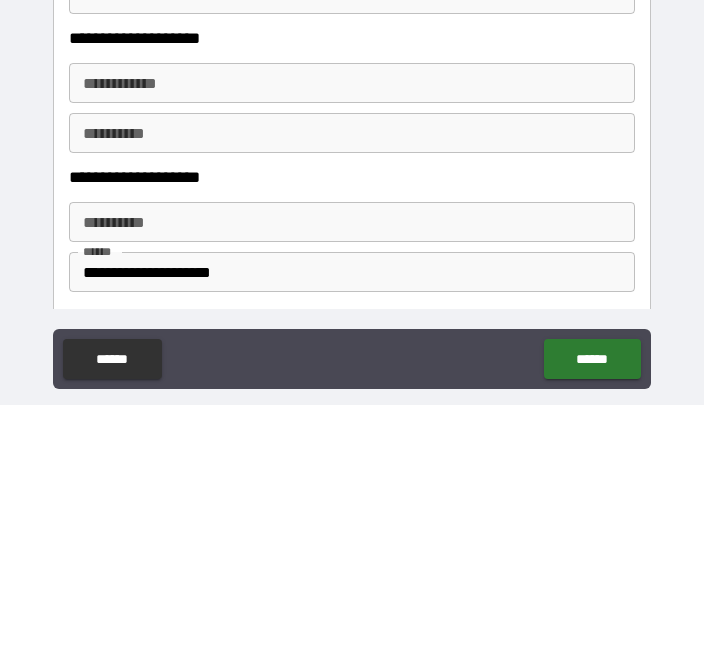 scroll, scrollTop: 2016, scrollLeft: 0, axis: vertical 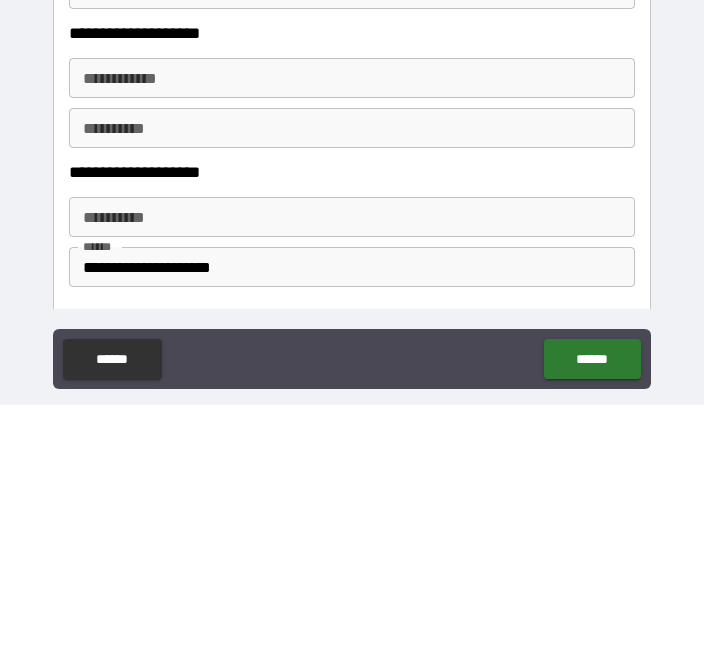 type on "**********" 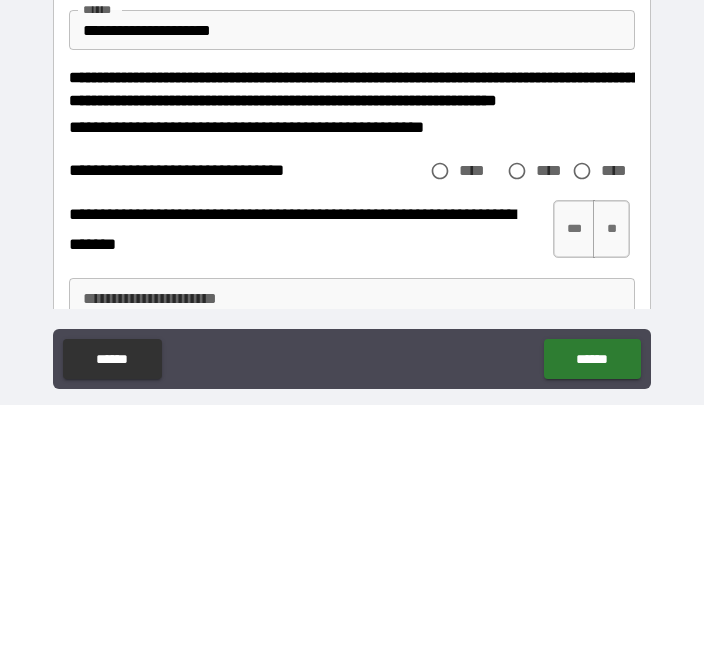 scroll, scrollTop: 2259, scrollLeft: 0, axis: vertical 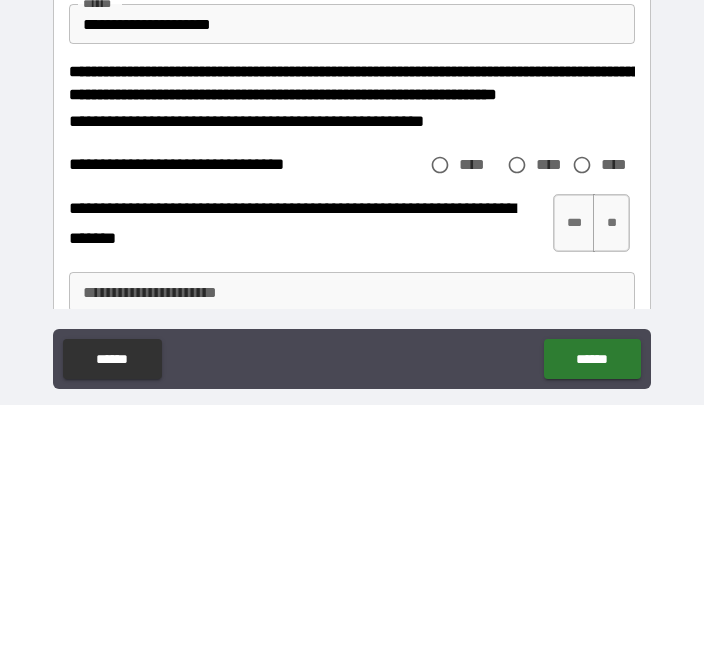type on "**********" 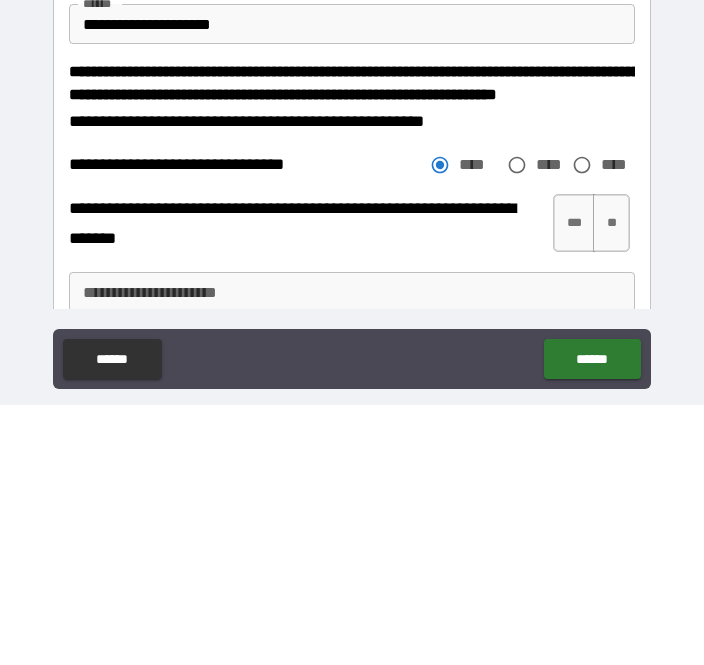 scroll, scrollTop: 64, scrollLeft: 0, axis: vertical 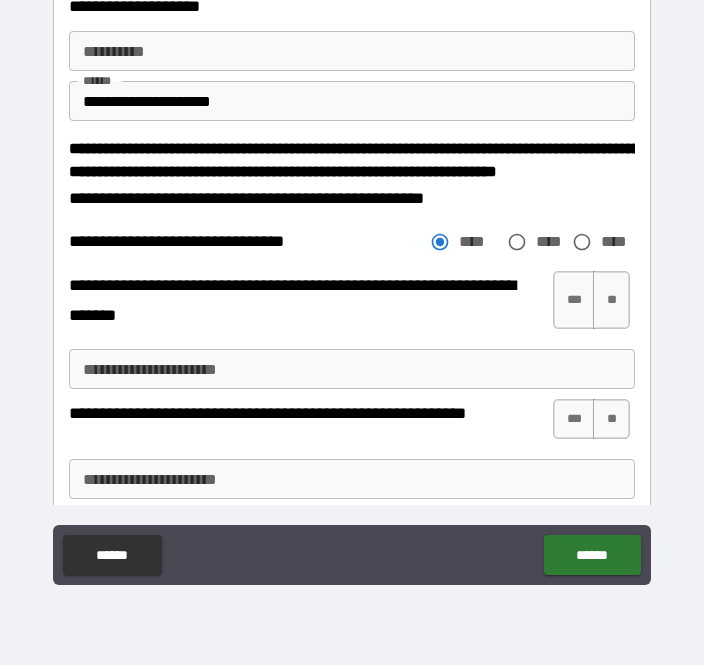 click on "**" at bounding box center (611, 300) 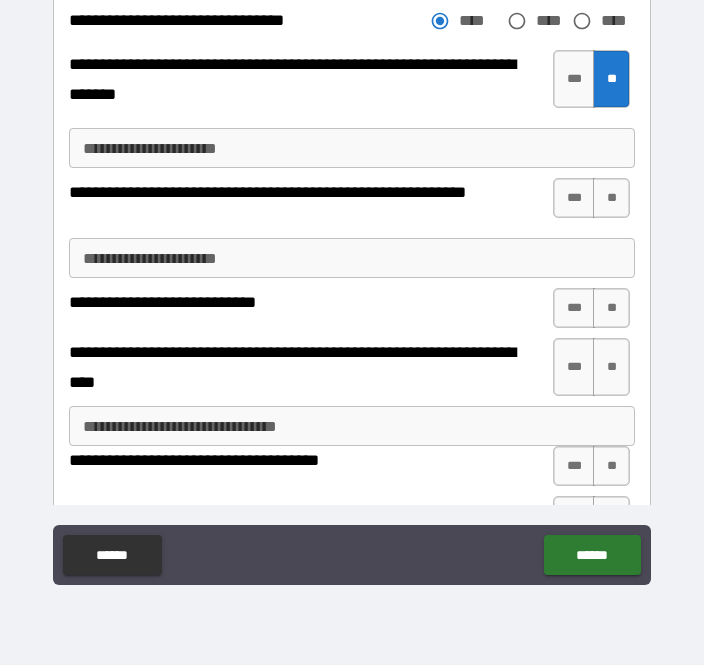 scroll, scrollTop: 2599, scrollLeft: 0, axis: vertical 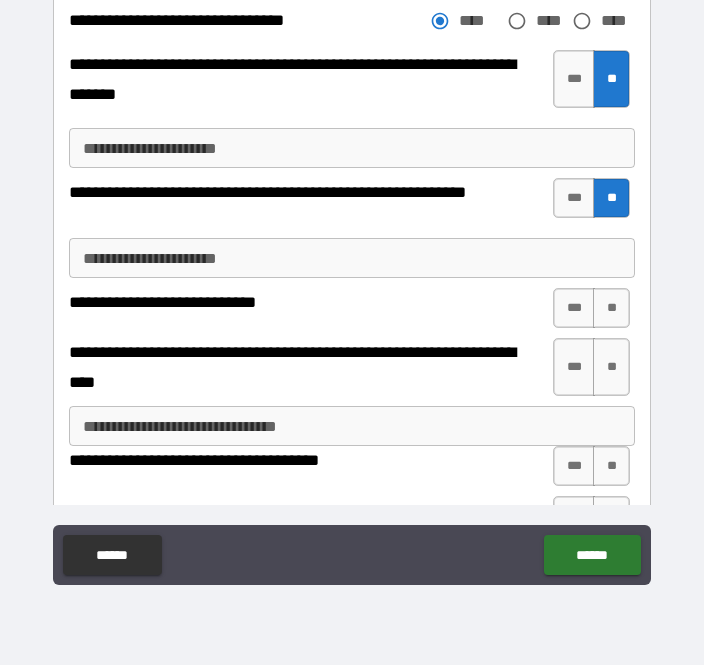click on "**" at bounding box center [611, 308] 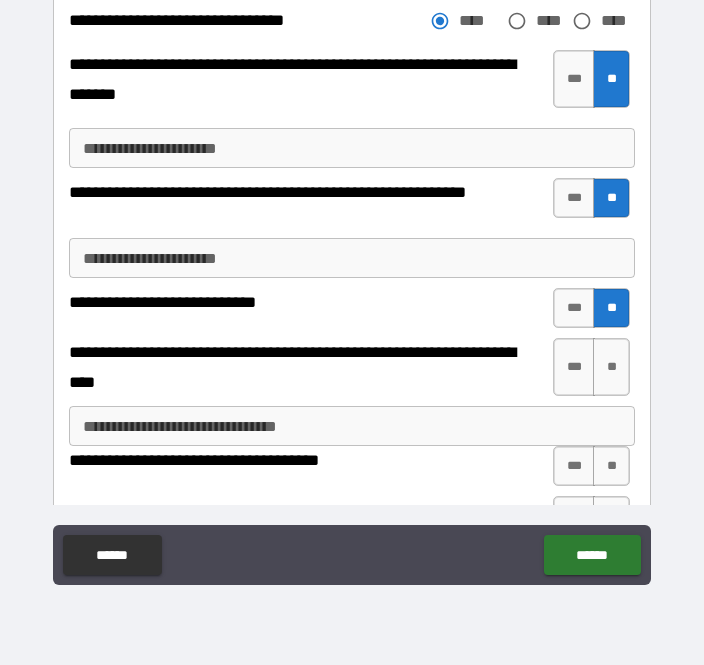 click on "**" at bounding box center (611, 367) 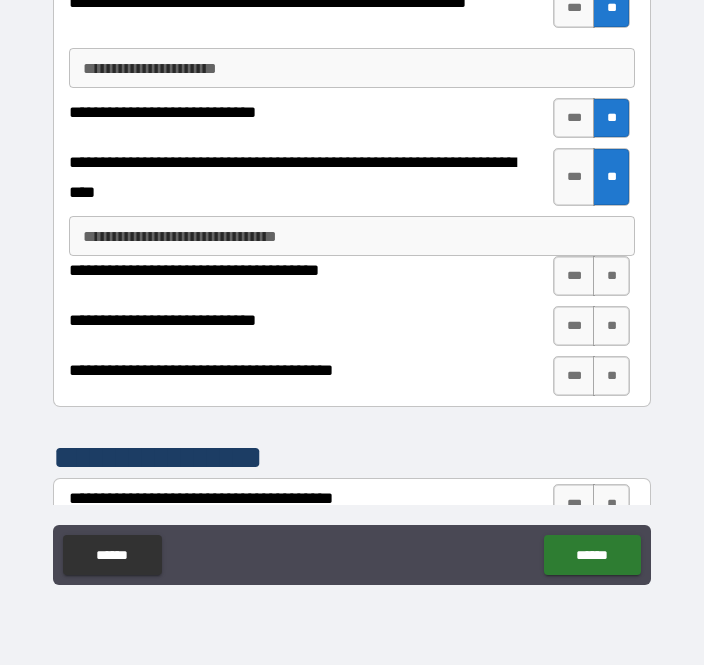 scroll, scrollTop: 2847, scrollLeft: 0, axis: vertical 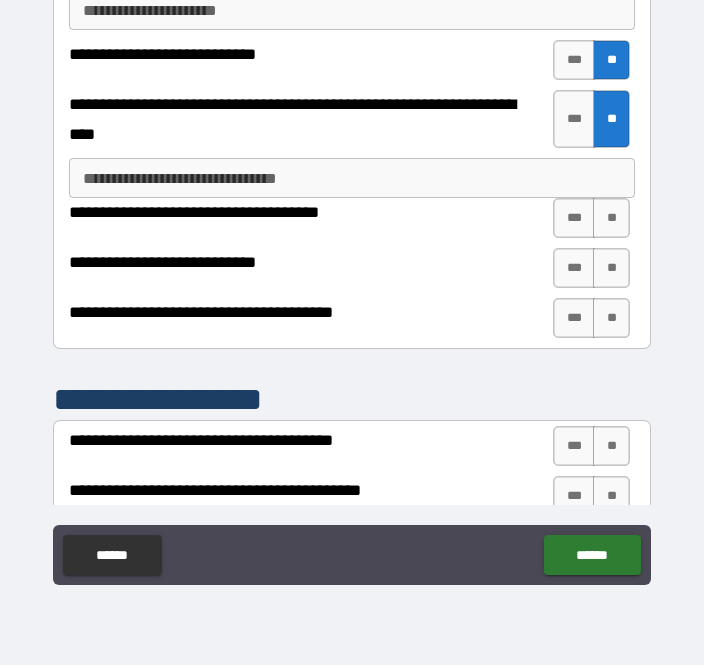 click on "**" at bounding box center (611, 218) 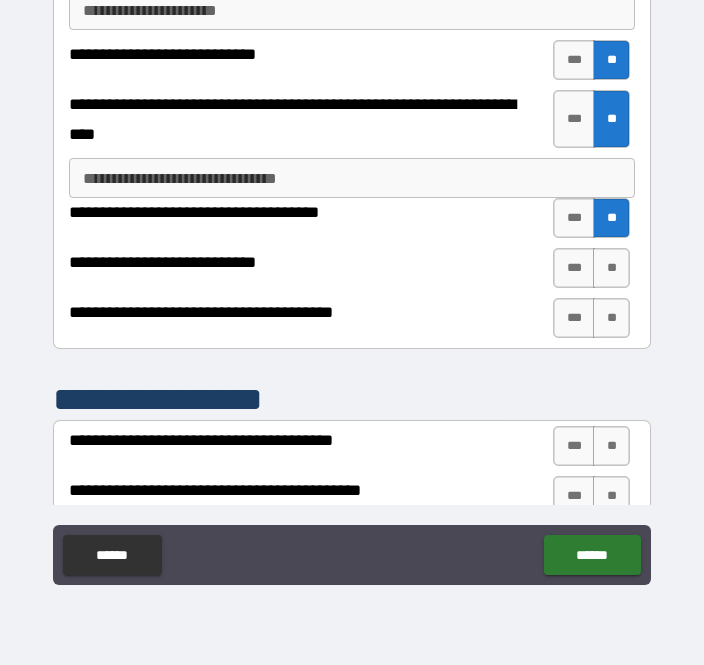 click on "**" at bounding box center [611, 268] 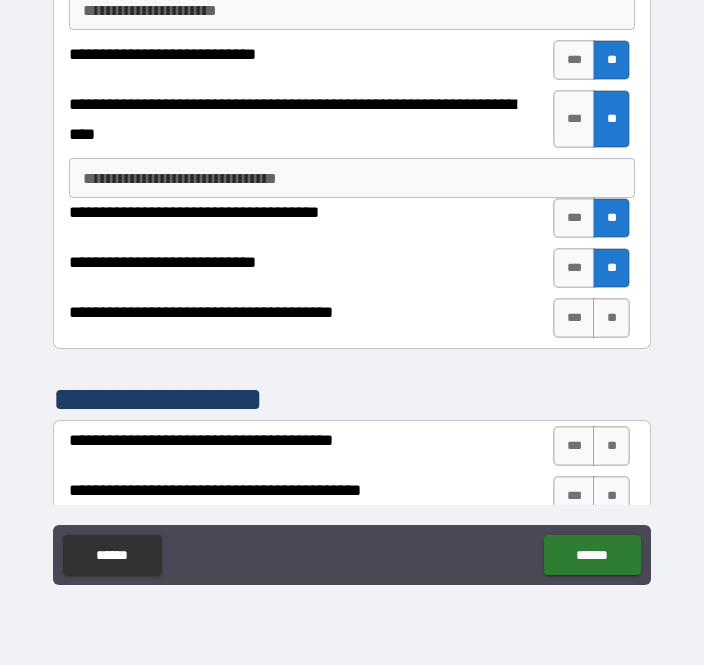 click on "**" at bounding box center (611, 318) 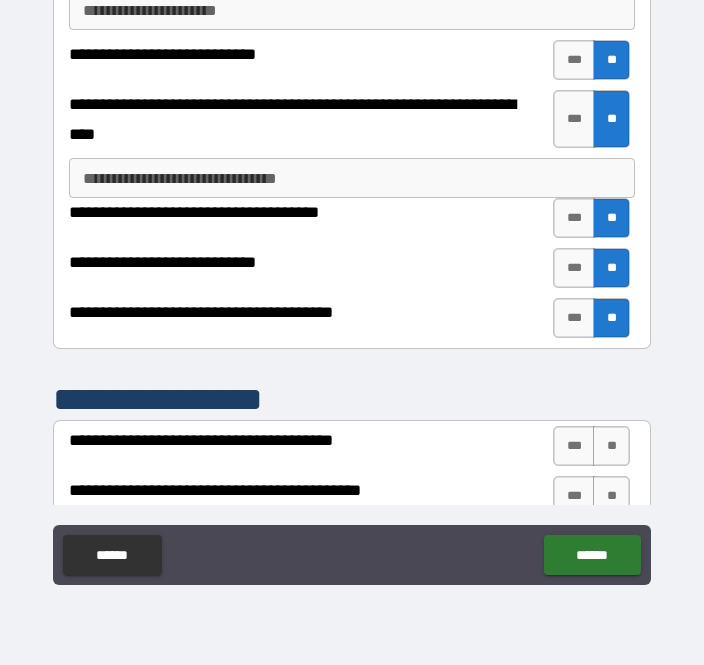 click on "***" at bounding box center [574, 318] 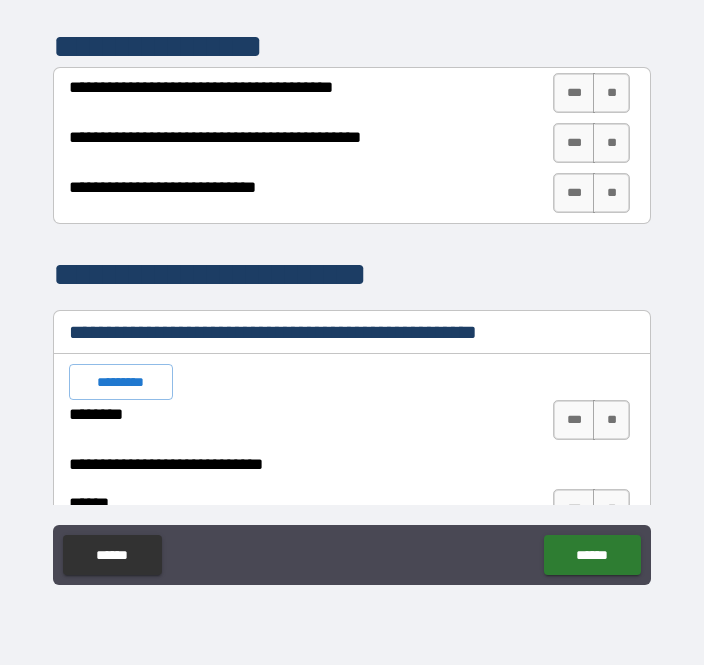 scroll, scrollTop: 3168, scrollLeft: 0, axis: vertical 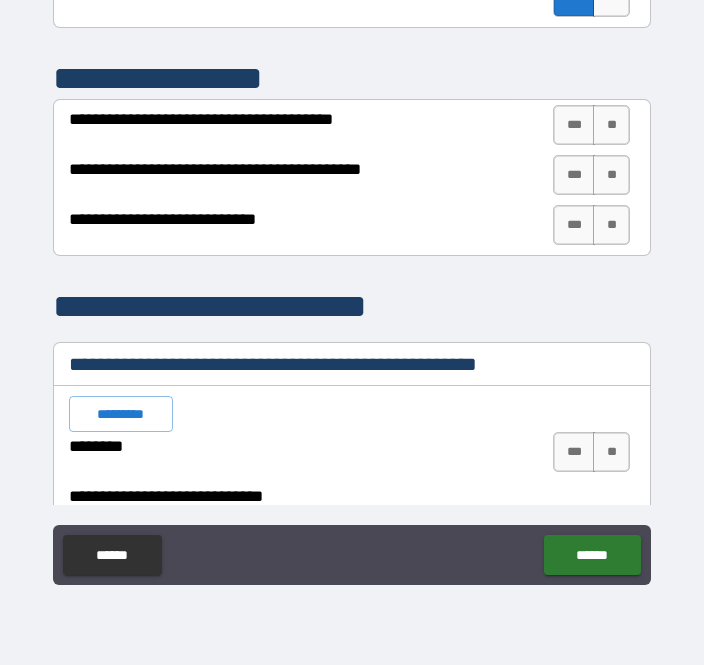 click on "**" at bounding box center (611, 125) 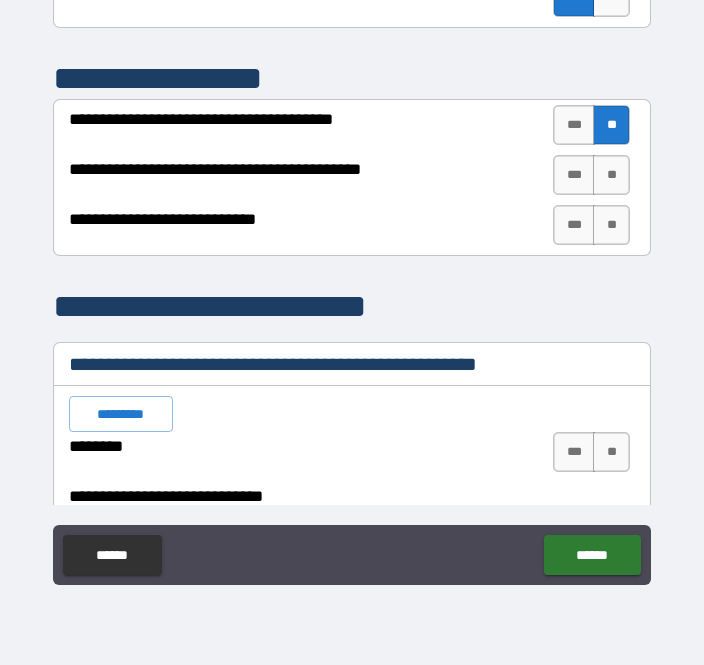 click on "**" at bounding box center [611, 175] 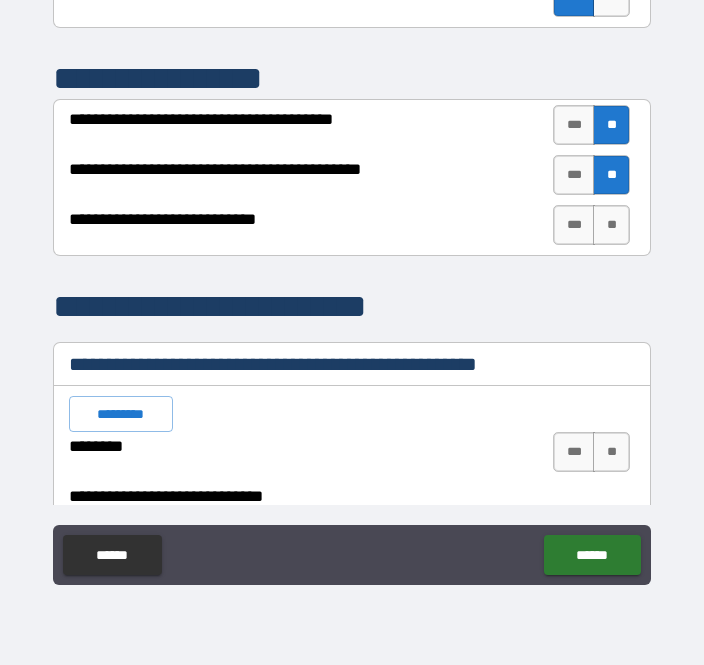 click on "**" at bounding box center [611, 225] 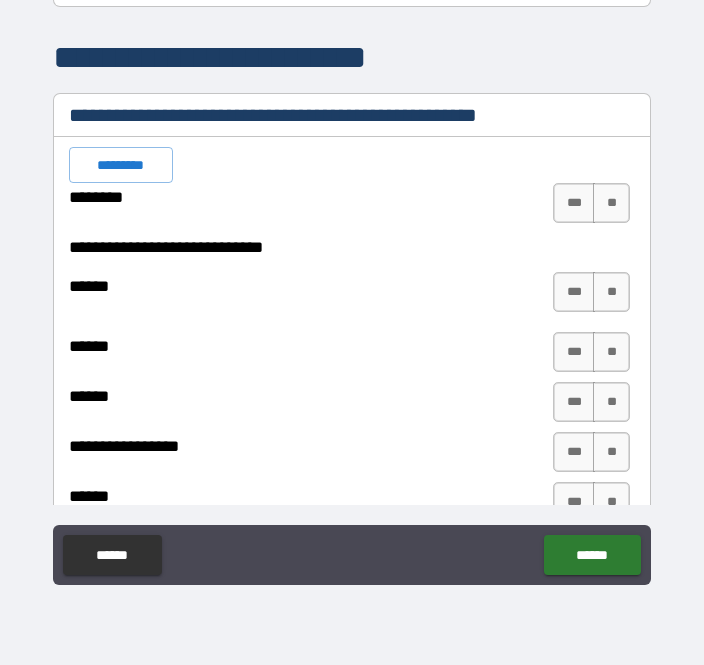 scroll, scrollTop: 3430, scrollLeft: 0, axis: vertical 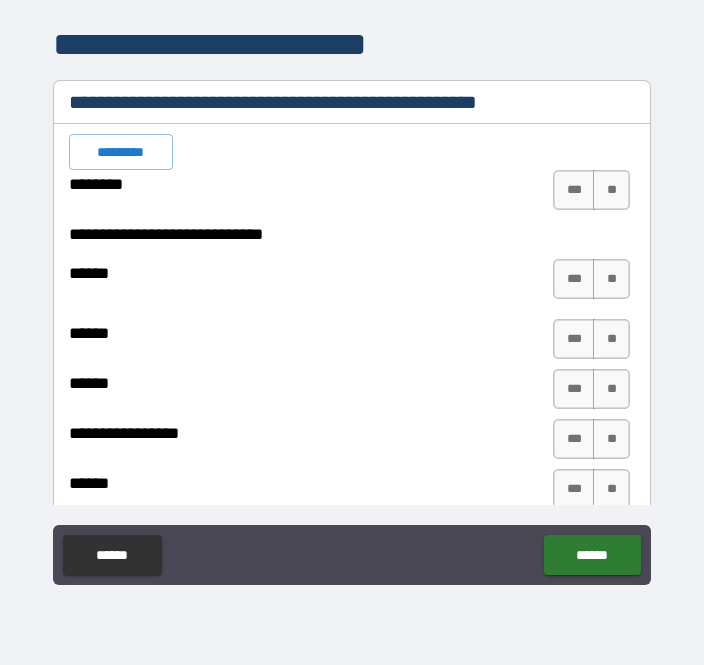 click on "**" at bounding box center [611, 190] 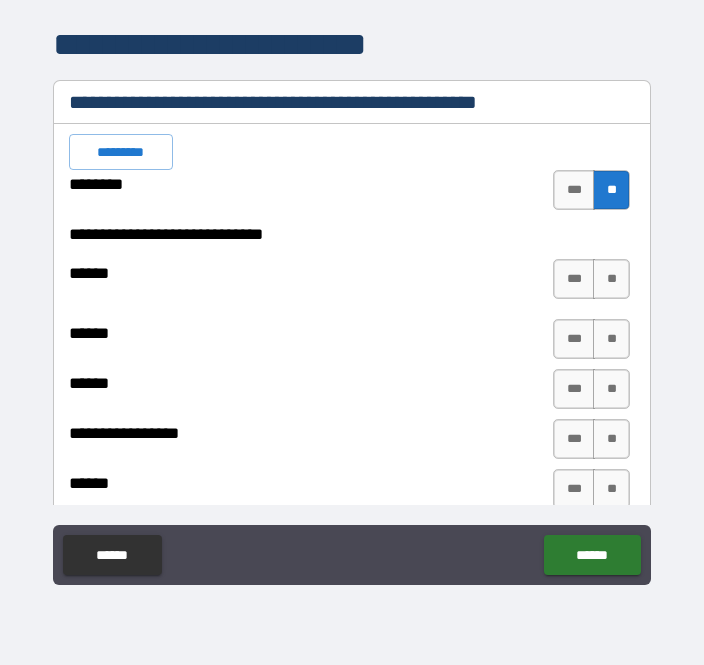 click on "**" at bounding box center [611, 279] 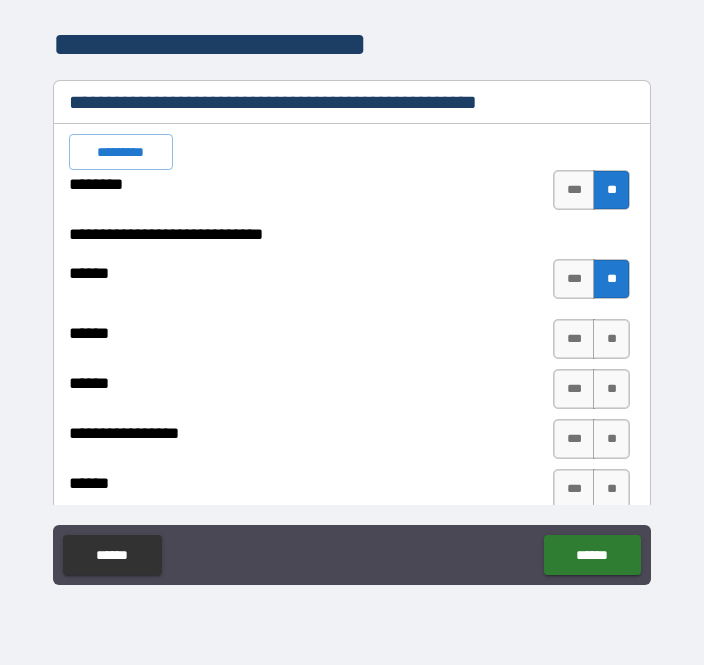 click on "**" at bounding box center (611, 339) 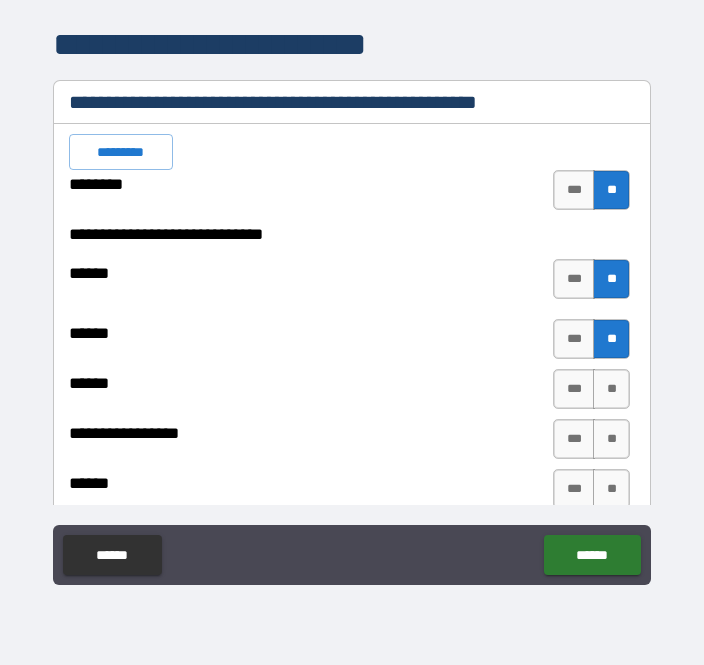 click on "**" at bounding box center [611, 389] 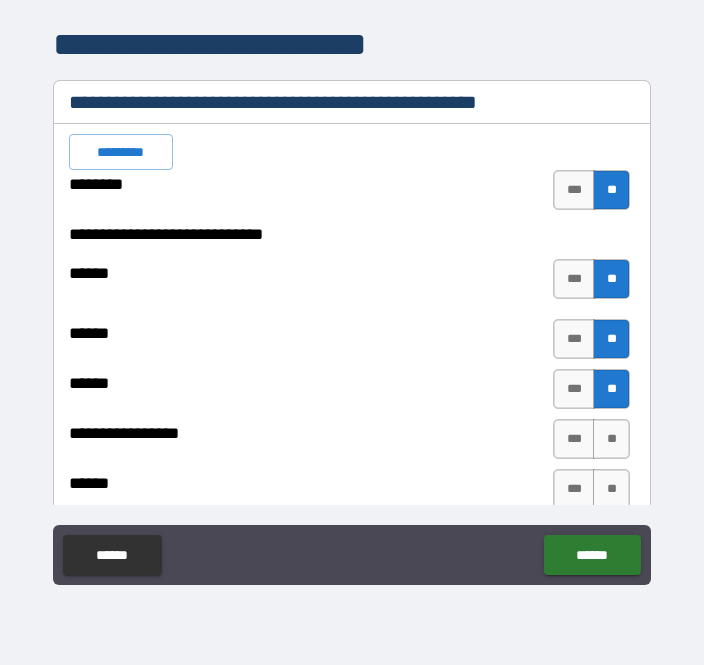 click on "**" at bounding box center (611, 389) 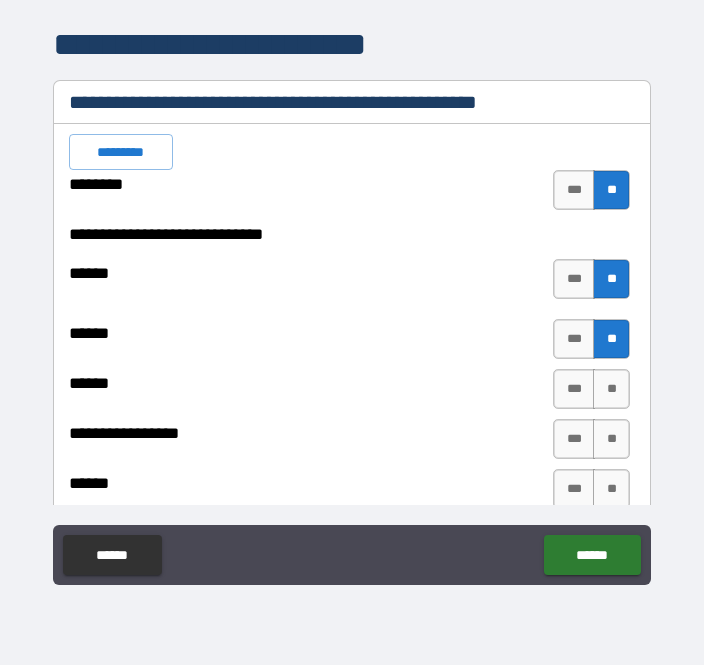 click on "**" at bounding box center (611, 389) 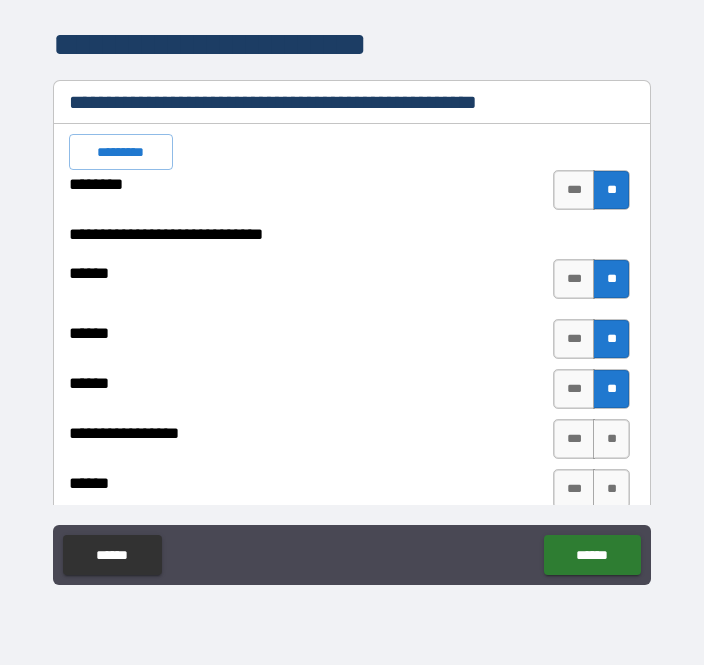 click on "**" at bounding box center (611, 389) 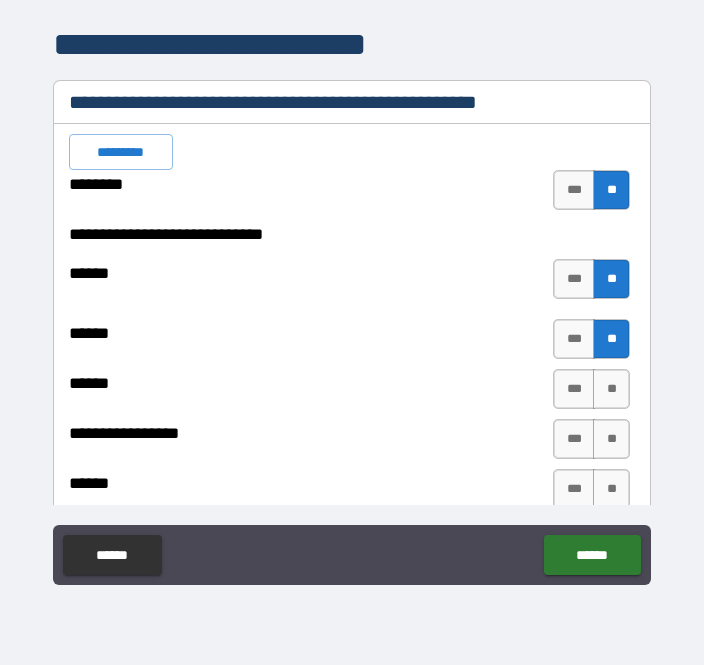 click on "**" at bounding box center (611, 389) 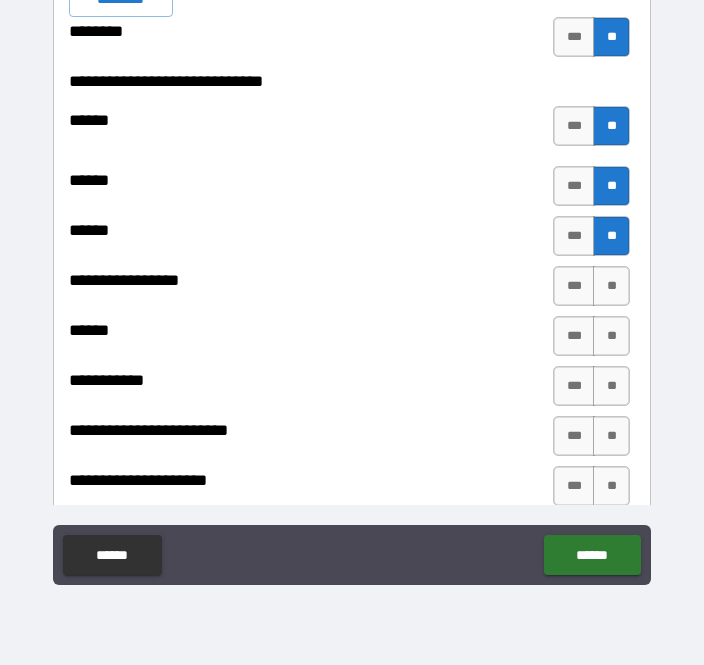 scroll, scrollTop: 3616, scrollLeft: 0, axis: vertical 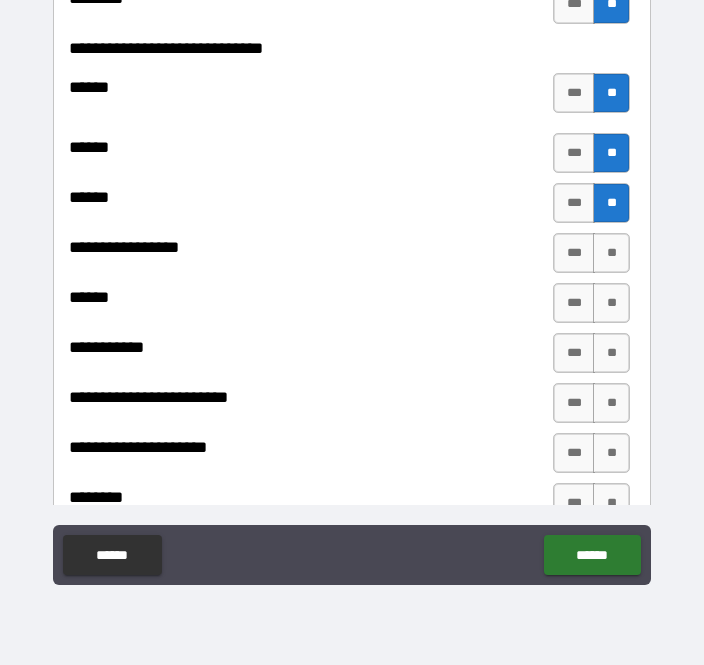 click on "**" at bounding box center [611, 253] 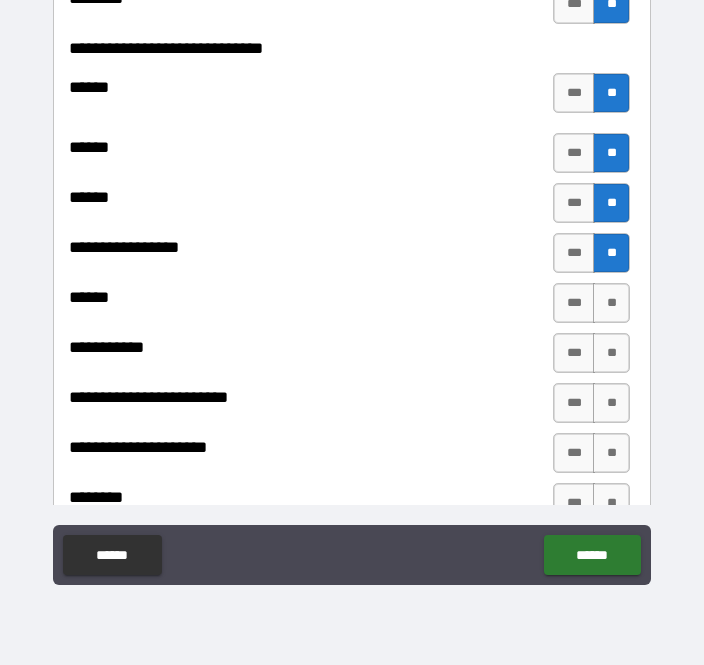 click on "**" at bounding box center (611, 303) 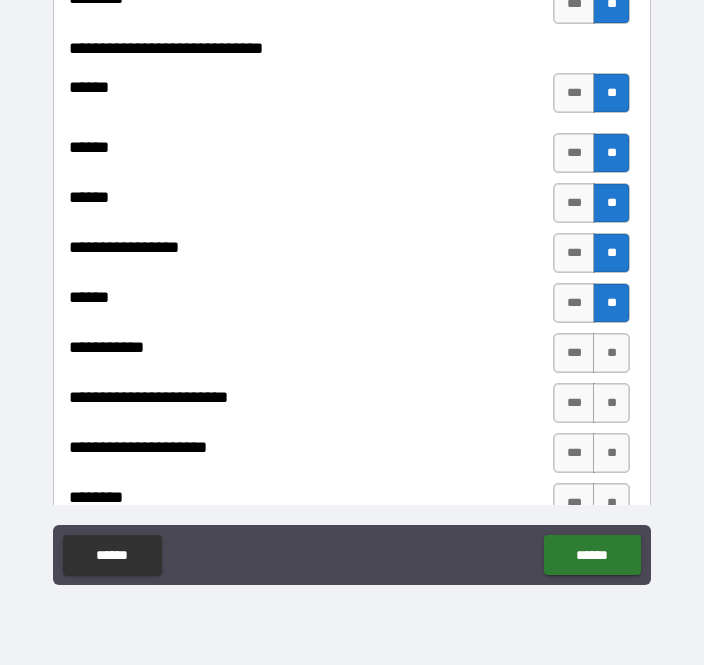 click on "**" at bounding box center (611, 353) 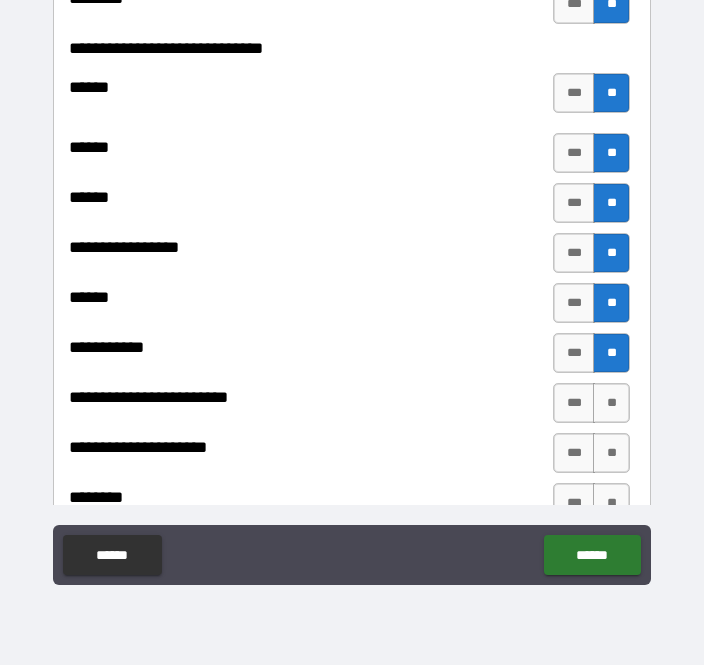 click on "**" at bounding box center [611, 403] 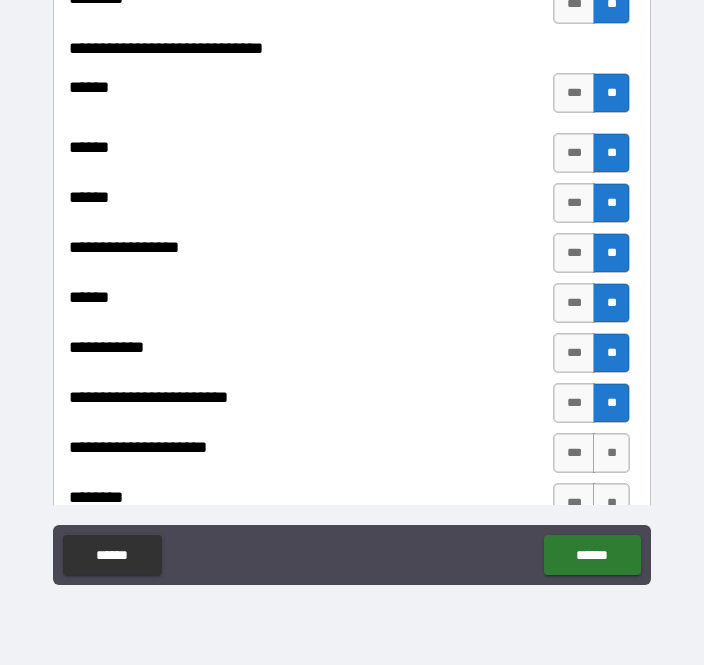 click on "**" at bounding box center [611, 453] 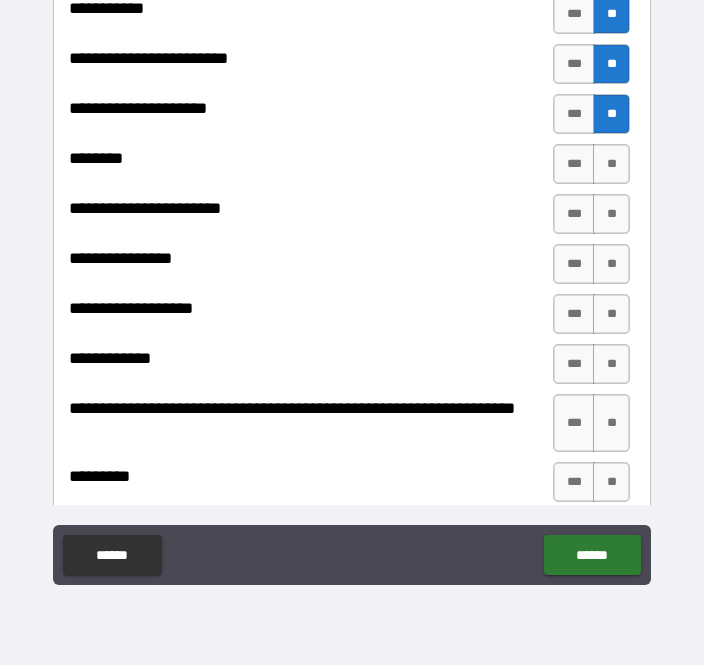 scroll, scrollTop: 3957, scrollLeft: 0, axis: vertical 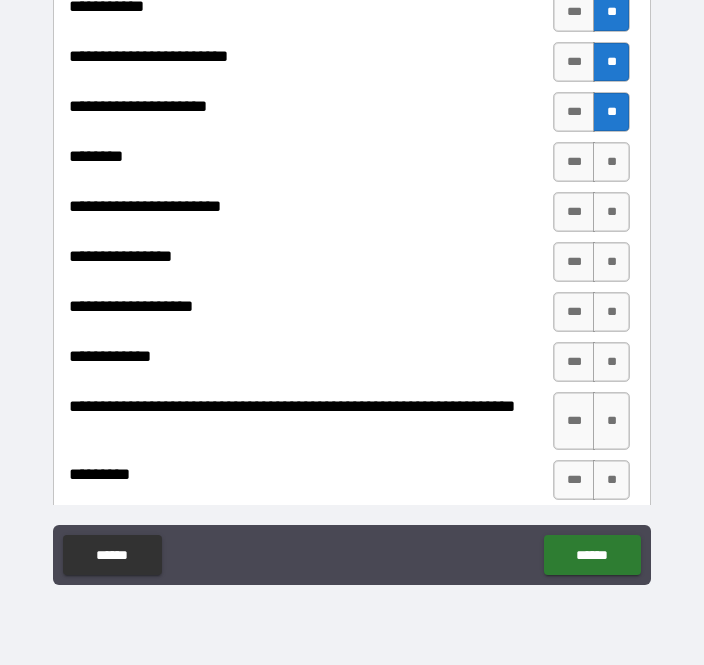 click on "**" at bounding box center (611, 162) 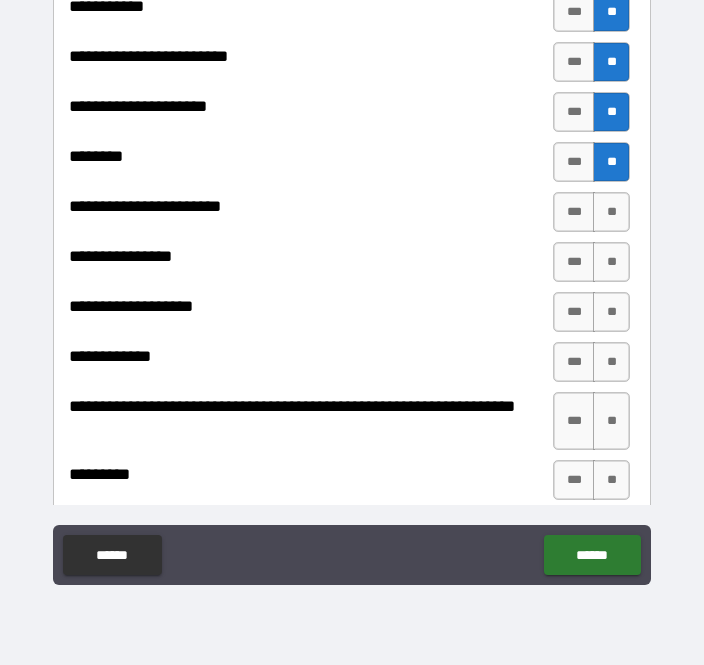 click on "**" at bounding box center [611, 262] 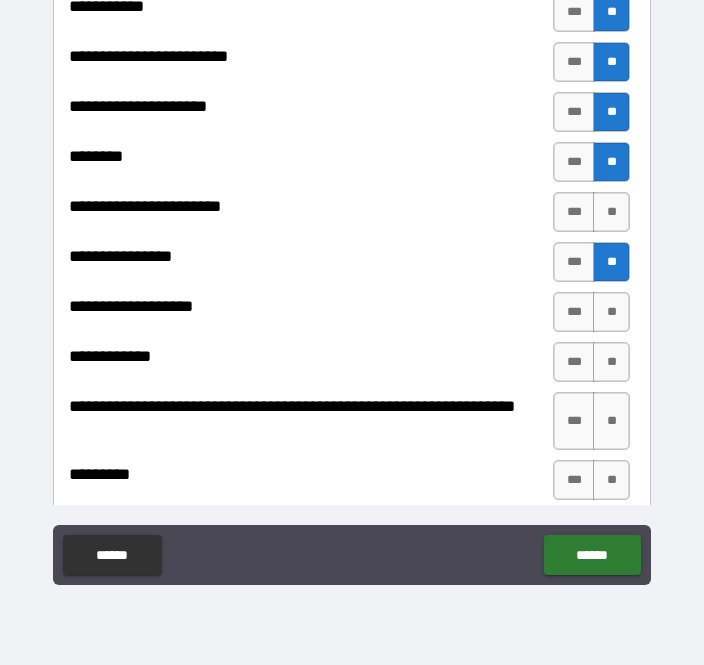 click on "**" at bounding box center [611, 212] 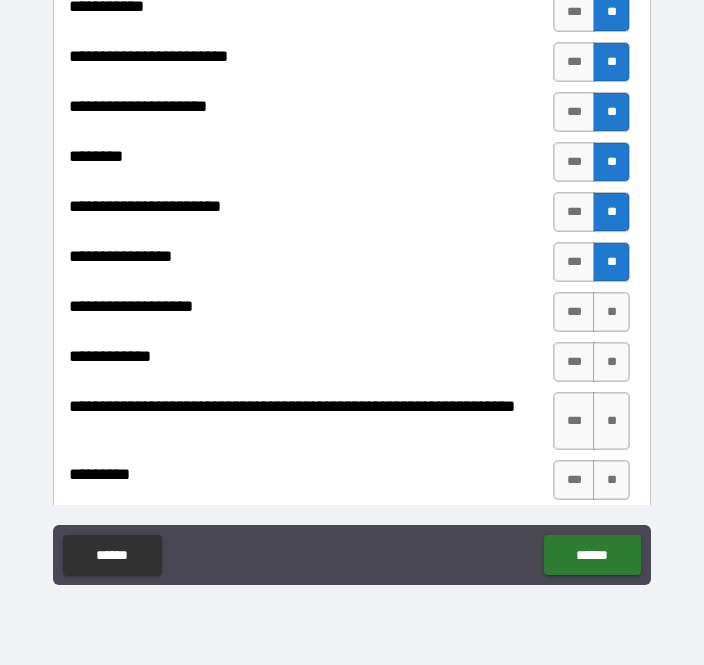 click on "**" at bounding box center (611, 312) 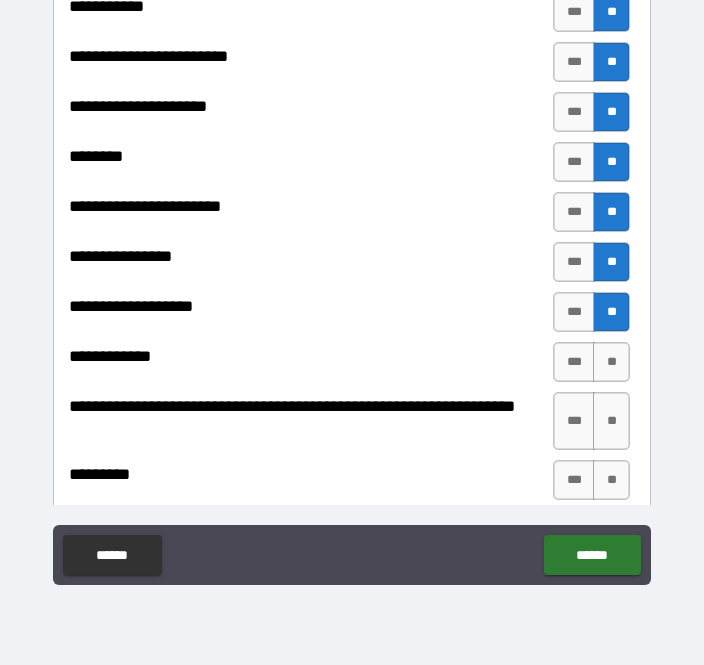 click on "**" at bounding box center (611, 362) 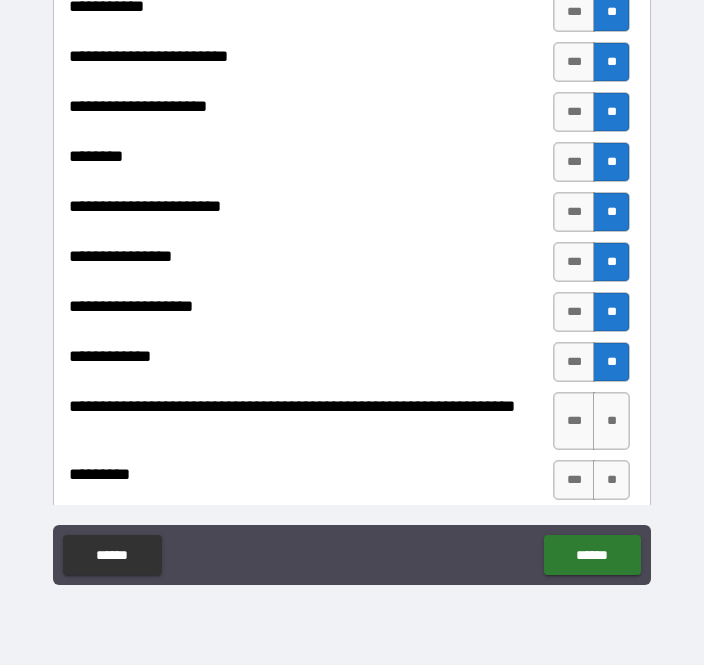 click on "**" at bounding box center [611, 421] 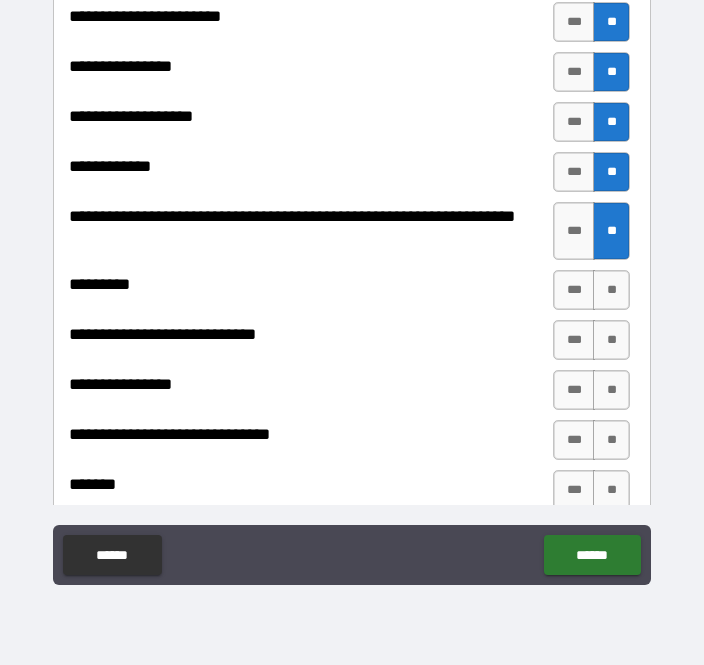 scroll, scrollTop: 4215, scrollLeft: 0, axis: vertical 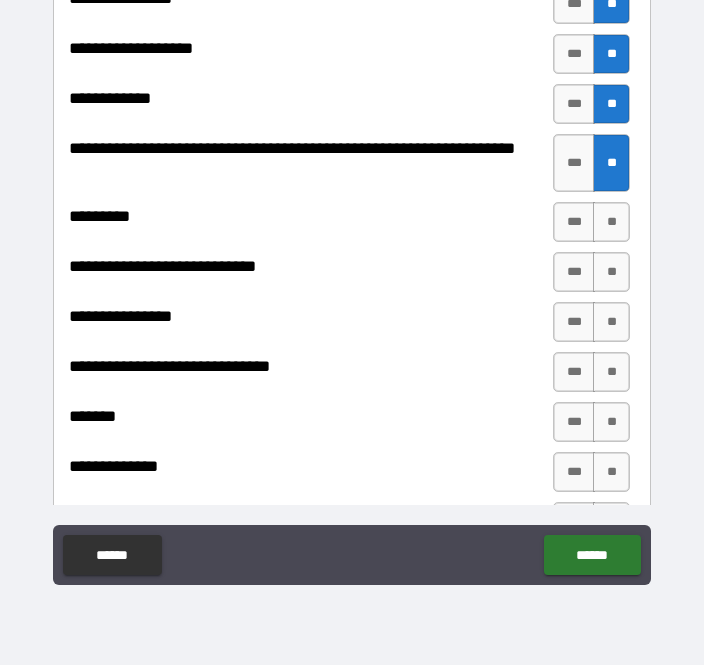 click on "**" at bounding box center [611, 222] 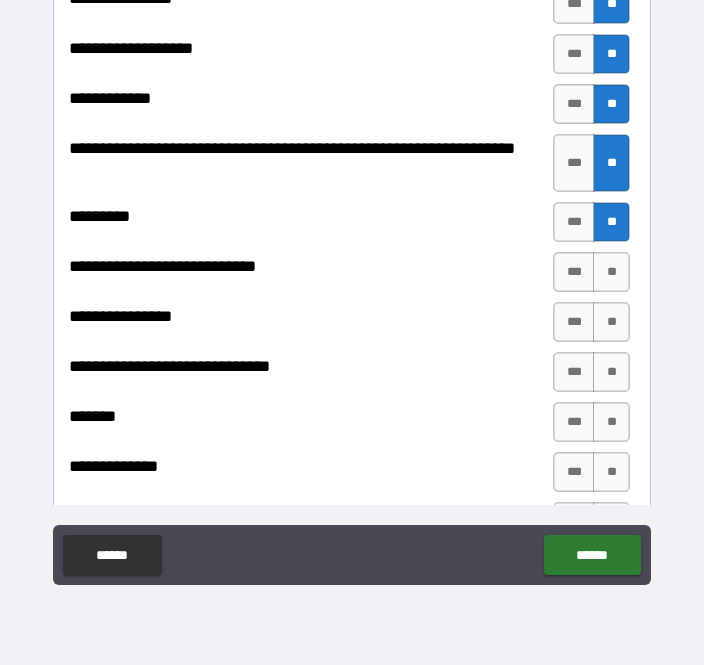 click on "**" at bounding box center [611, 272] 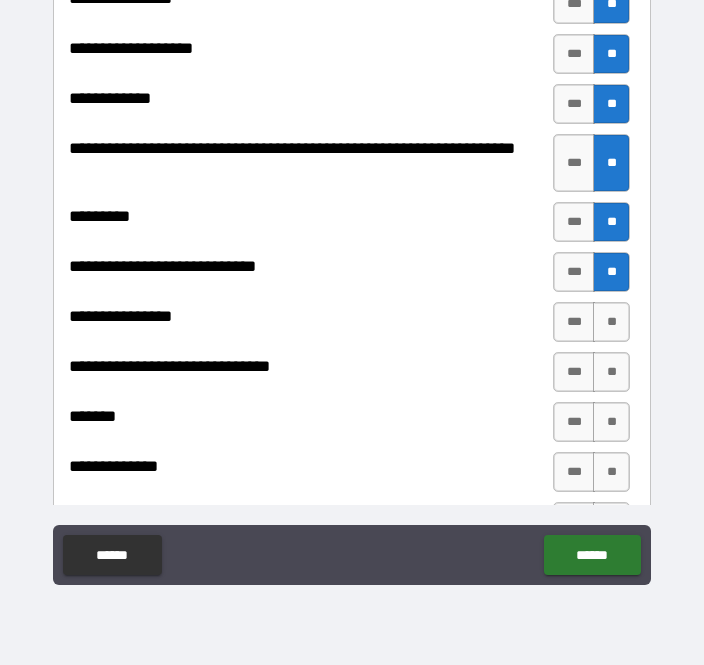 click on "**" at bounding box center (611, 322) 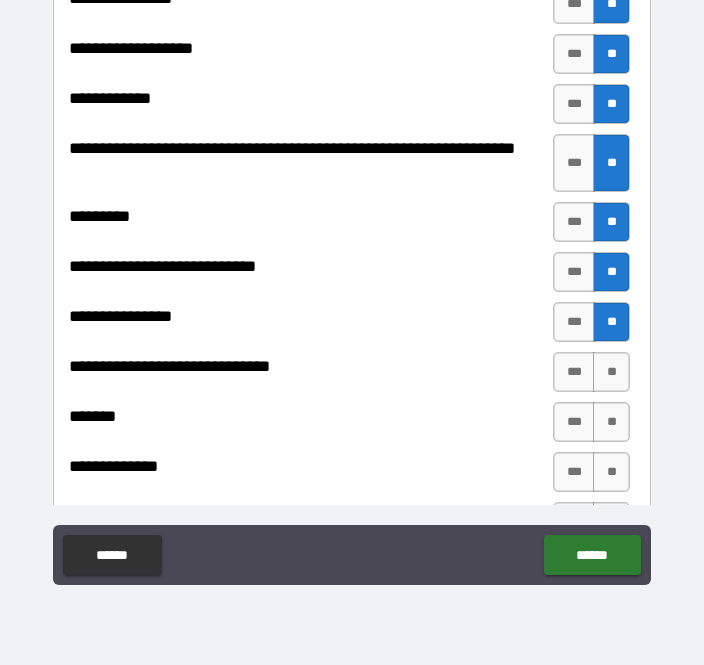 click on "**" at bounding box center (611, 372) 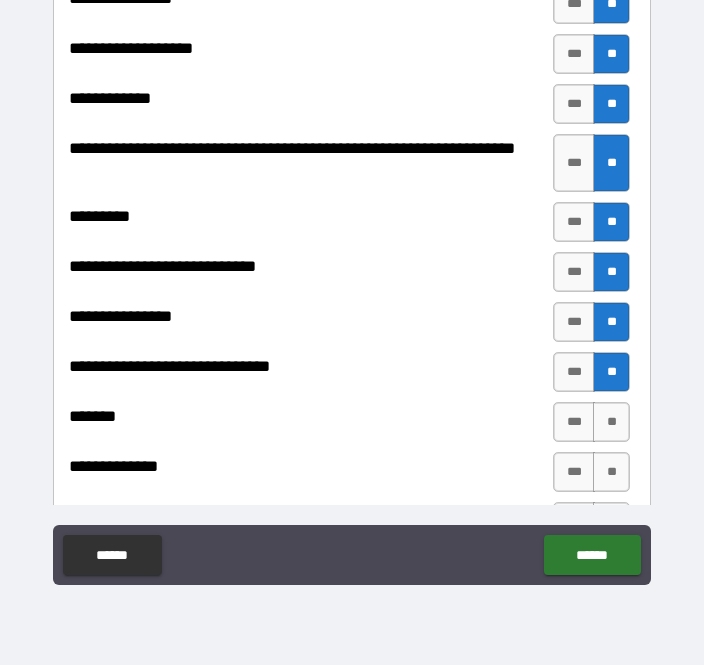 click on "**" at bounding box center (611, 422) 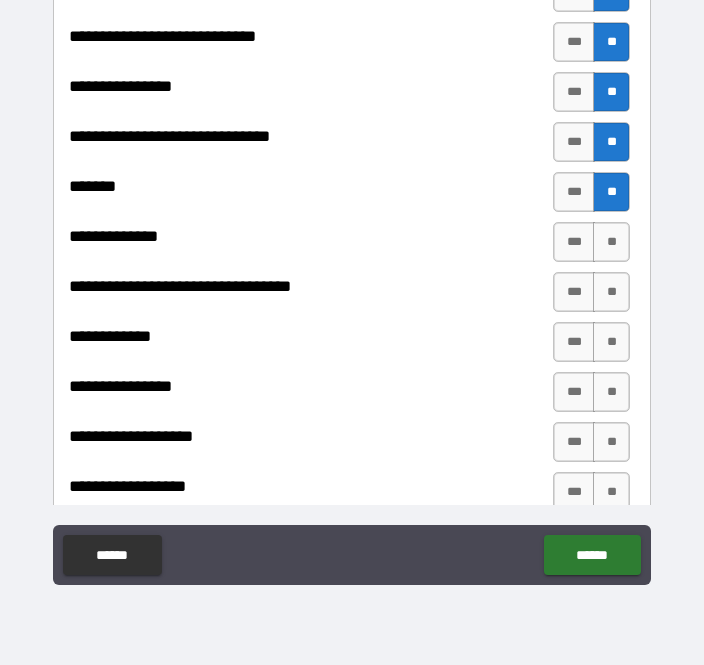 scroll, scrollTop: 4450, scrollLeft: 0, axis: vertical 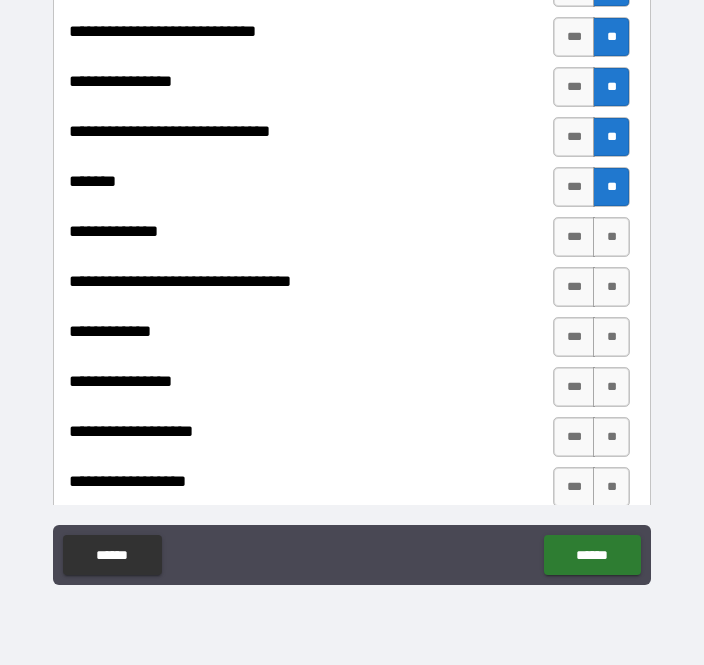 click on "**" at bounding box center (611, 237) 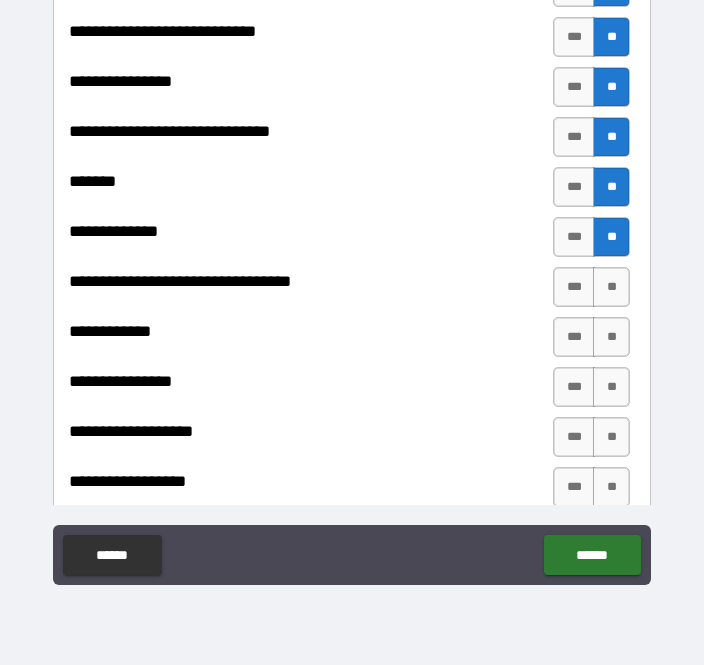 click on "**" at bounding box center (611, 287) 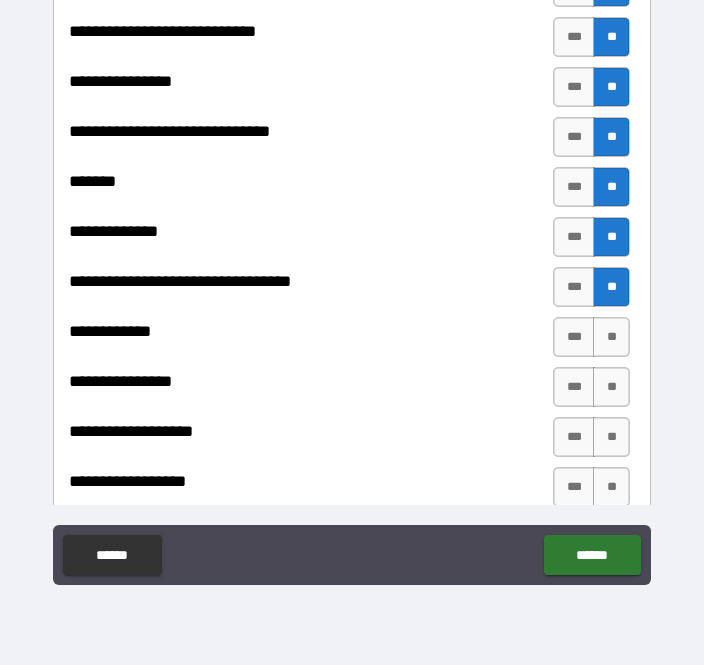 click on "**" at bounding box center [611, 337] 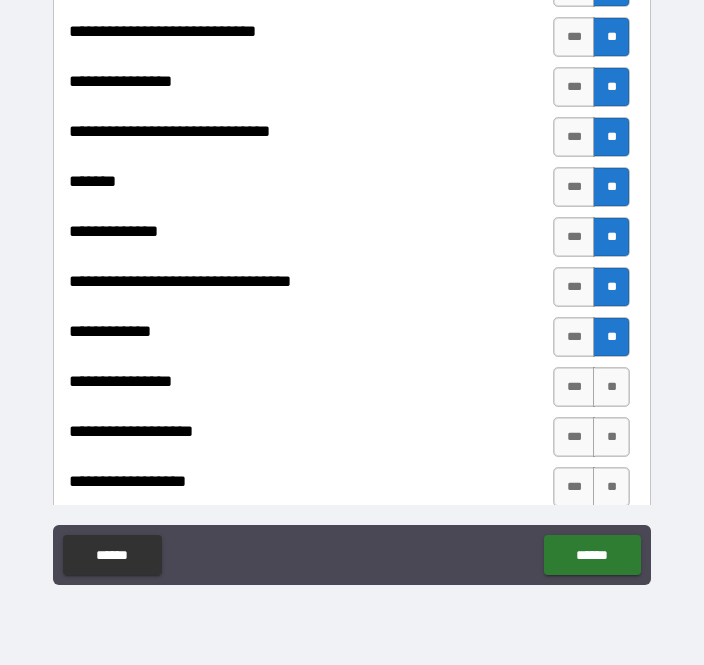 click on "**" at bounding box center [611, 387] 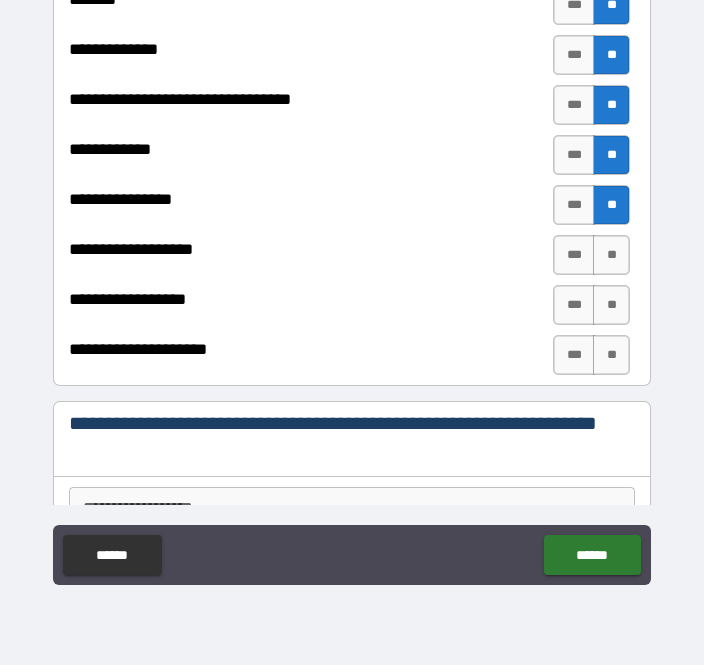scroll, scrollTop: 4663, scrollLeft: 0, axis: vertical 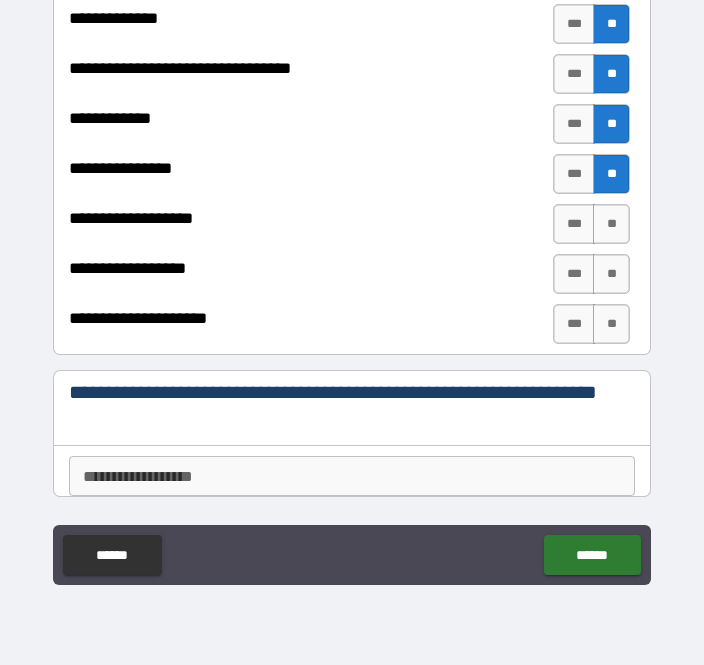 click on "**" at bounding box center [611, 224] 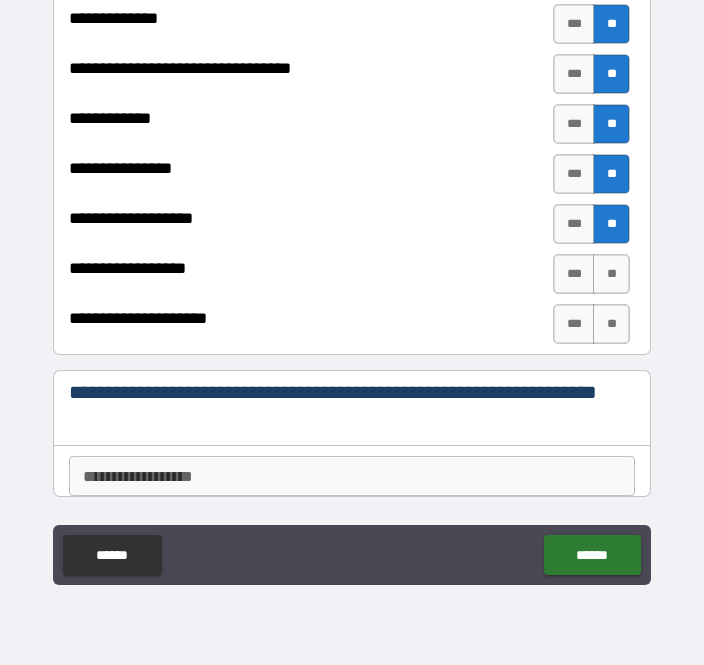 click on "**" at bounding box center (611, 224) 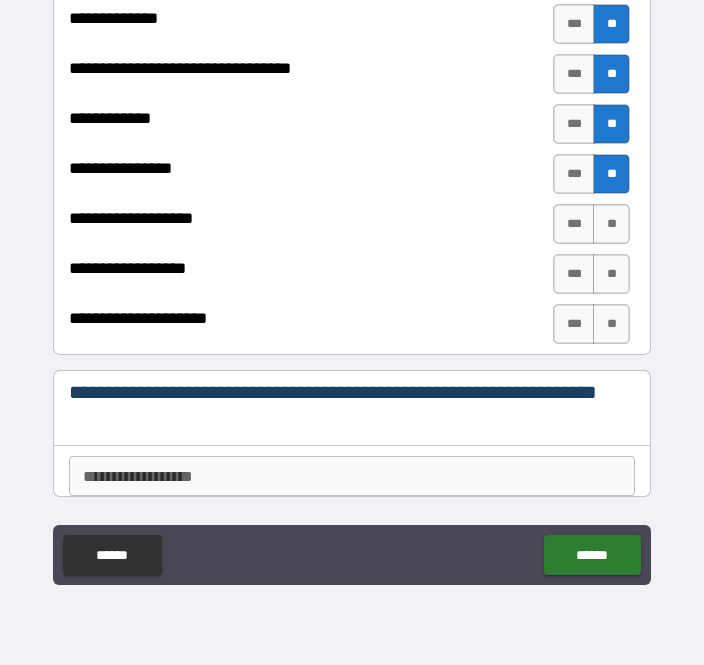 click on "**" at bounding box center [611, 324] 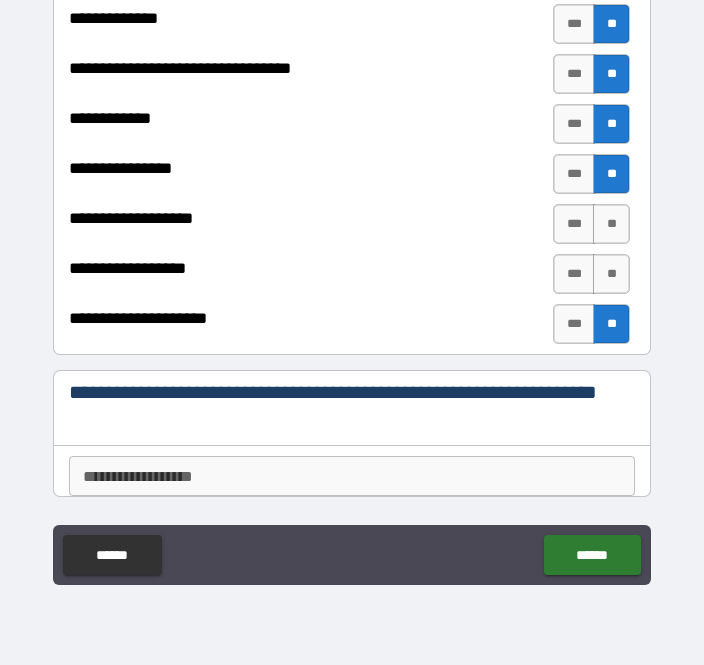click on "**" at bounding box center (611, 274) 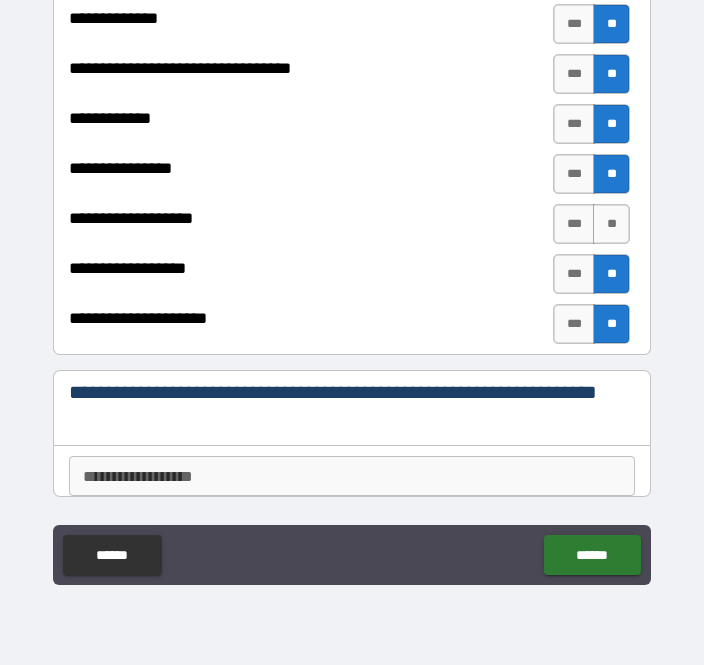 click on "**" at bounding box center [611, 224] 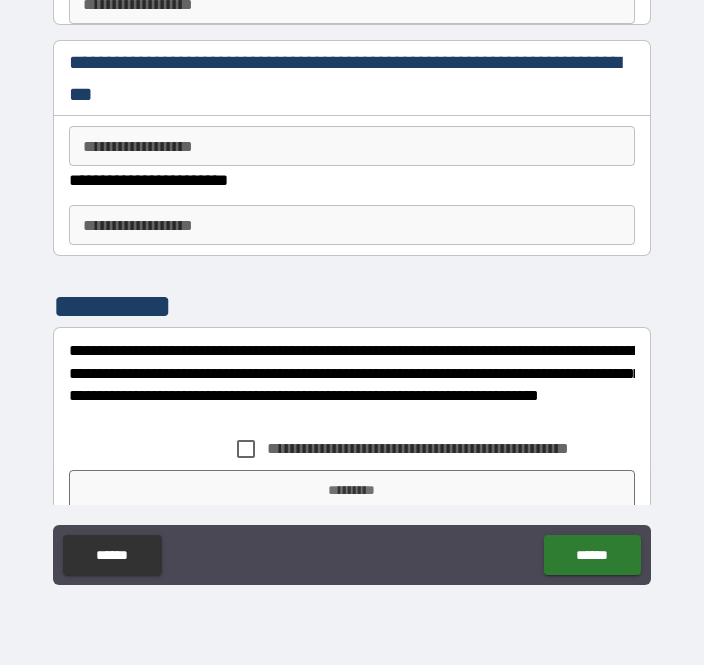scroll, scrollTop: 5137, scrollLeft: 0, axis: vertical 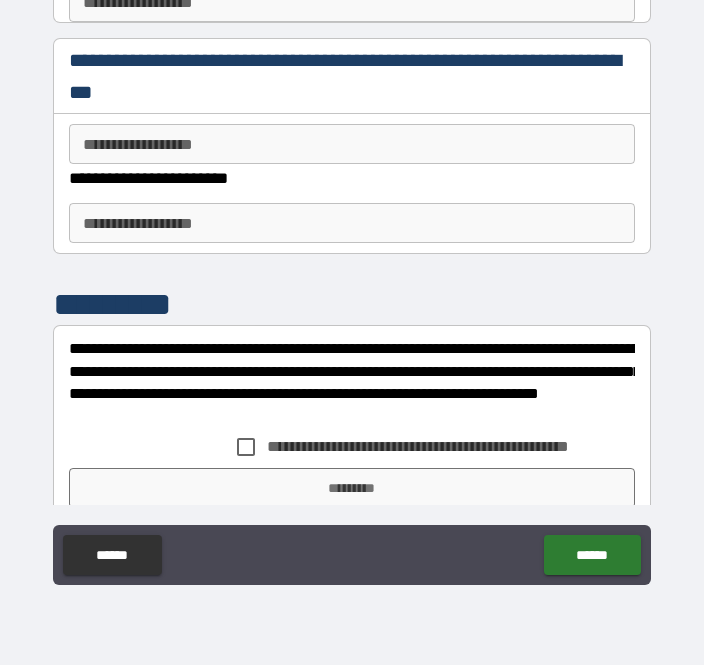 click on "**********" at bounding box center [352, 144] 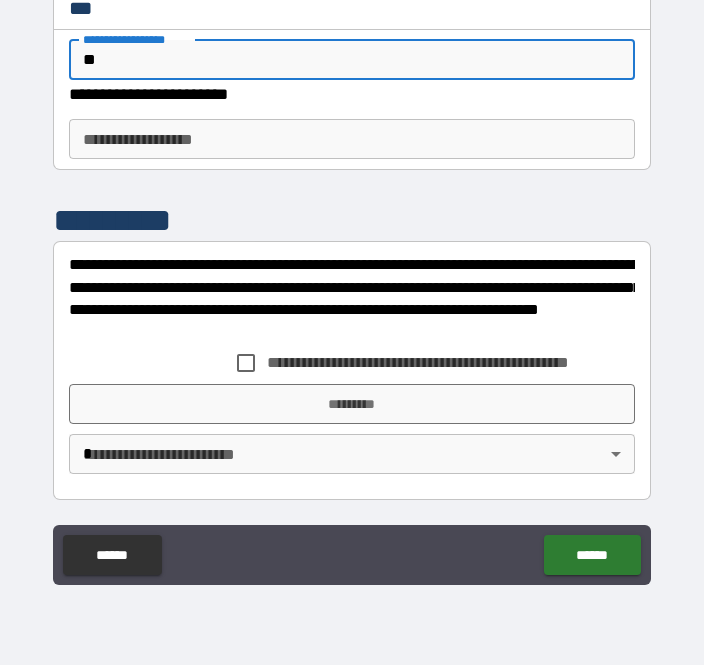 scroll, scrollTop: 5240, scrollLeft: 0, axis: vertical 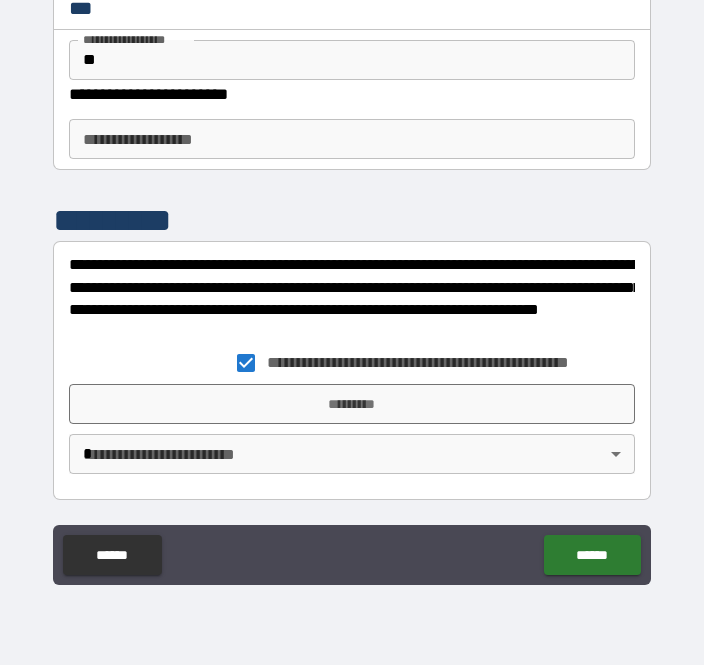 click on "*********" at bounding box center (352, 404) 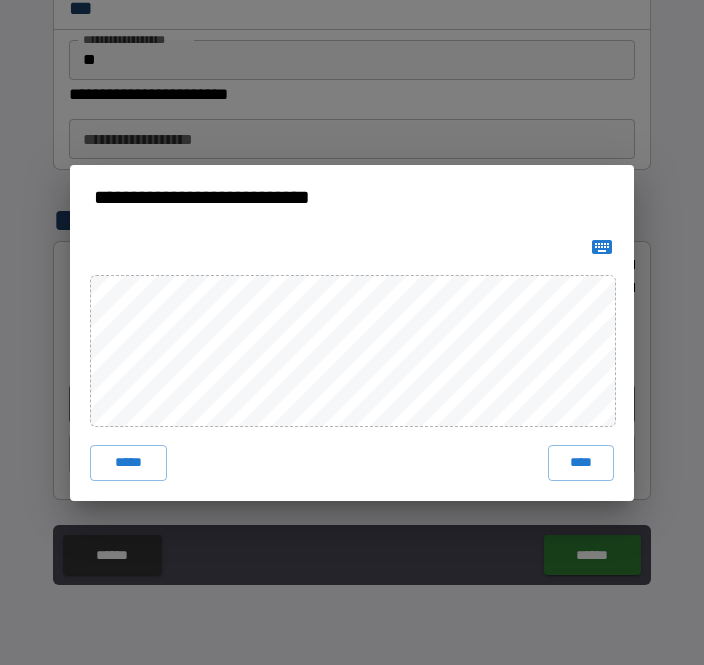 click on "****" at bounding box center (581, 463) 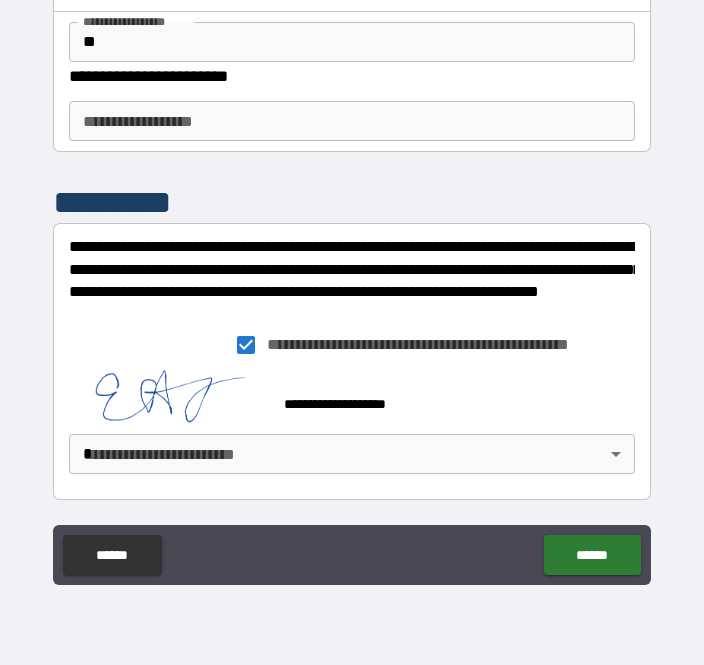 click on "**********" at bounding box center (352, 300) 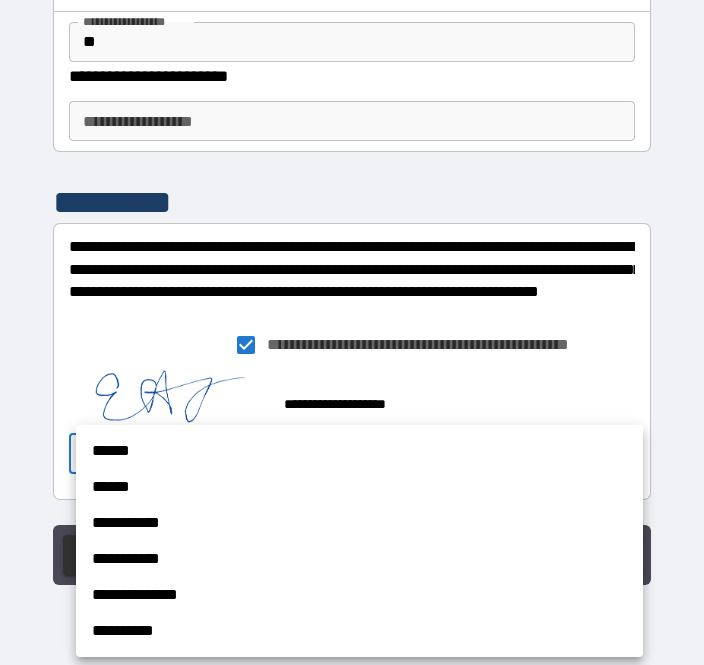 click on "******" at bounding box center (359, 451) 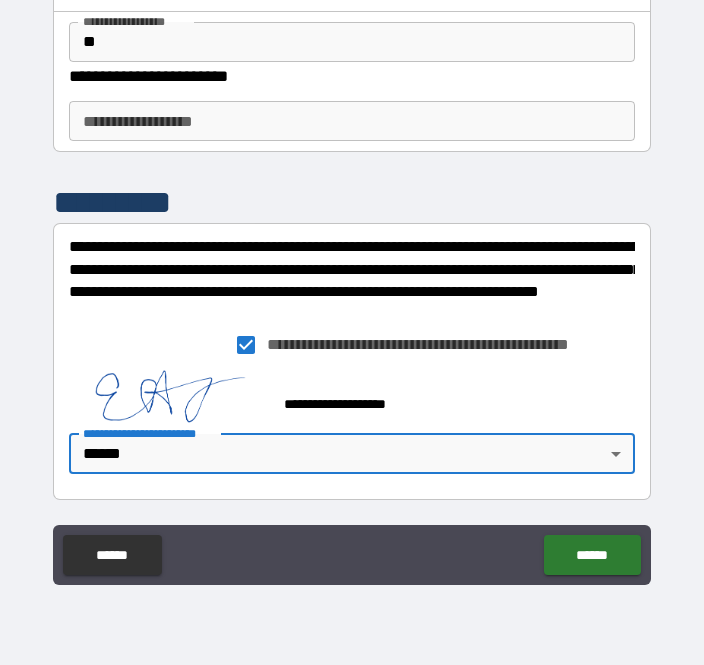 click on "******" at bounding box center (592, 555) 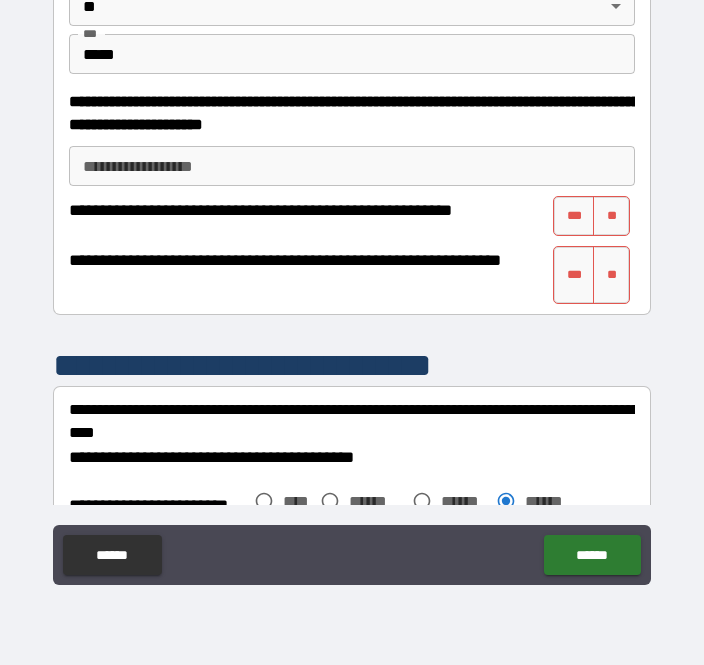scroll, scrollTop: 914, scrollLeft: 0, axis: vertical 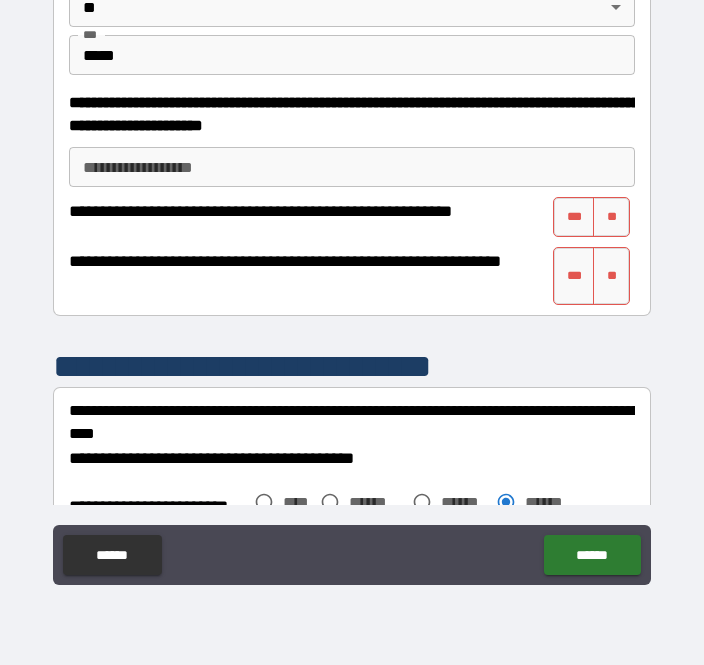 click on "***" at bounding box center [574, 217] 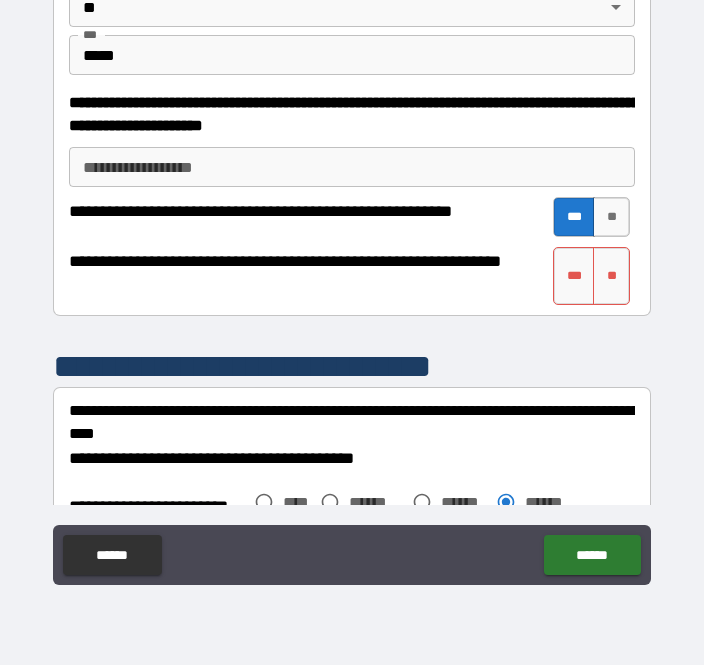 click on "***" at bounding box center [574, 276] 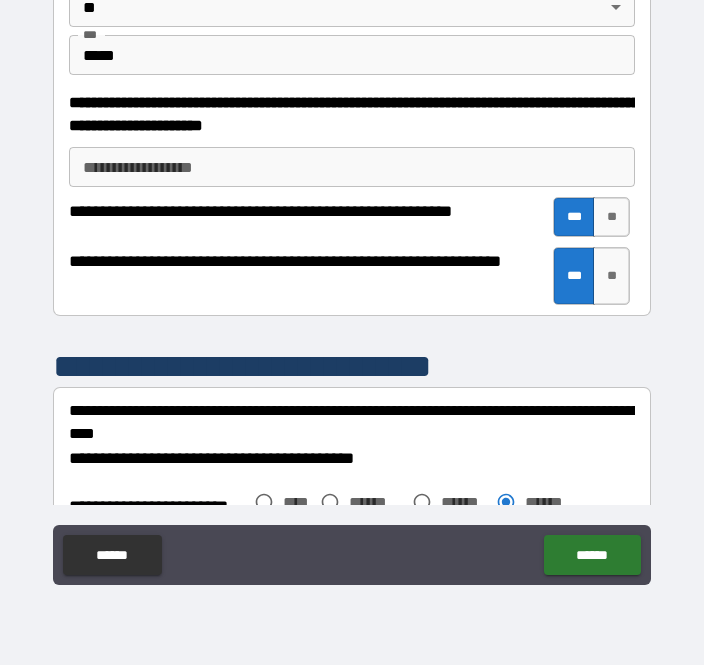 click on "******" at bounding box center (592, 555) 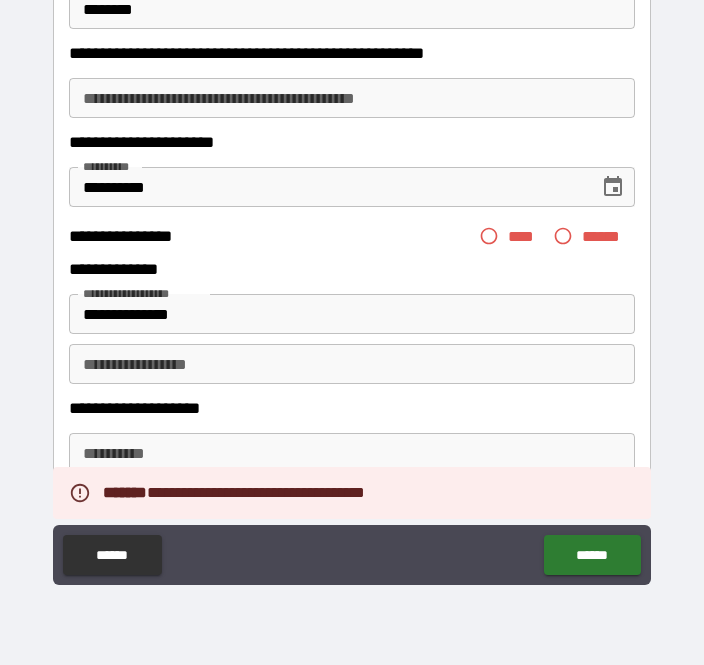 scroll, scrollTop: 189, scrollLeft: 0, axis: vertical 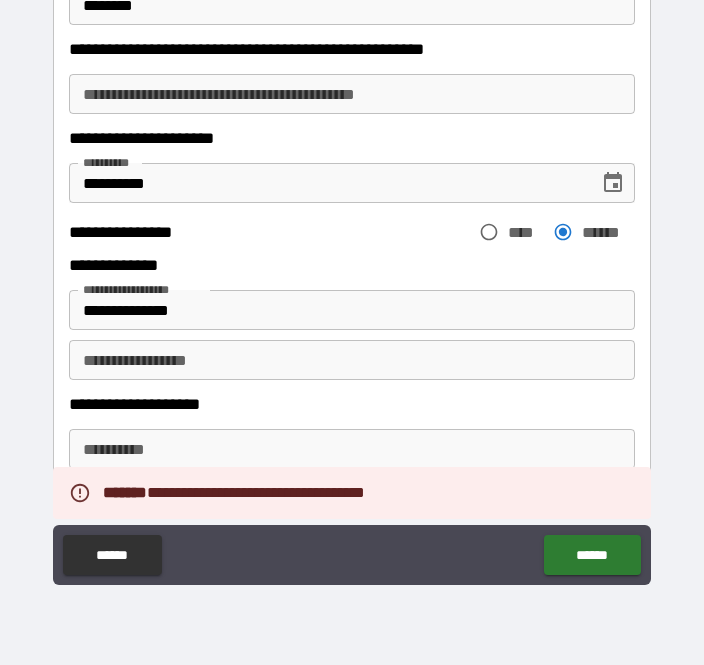 click on "******" at bounding box center [592, 555] 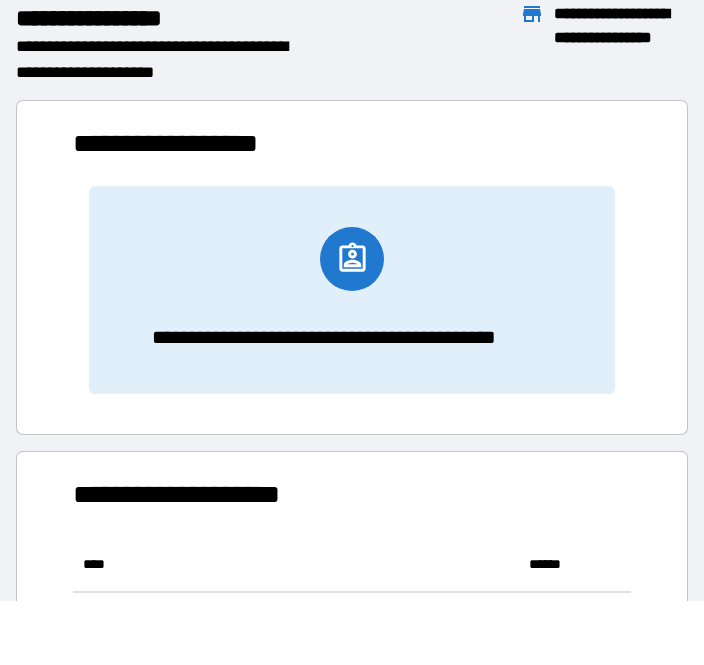 scroll, scrollTop: 166, scrollLeft: 558, axis: both 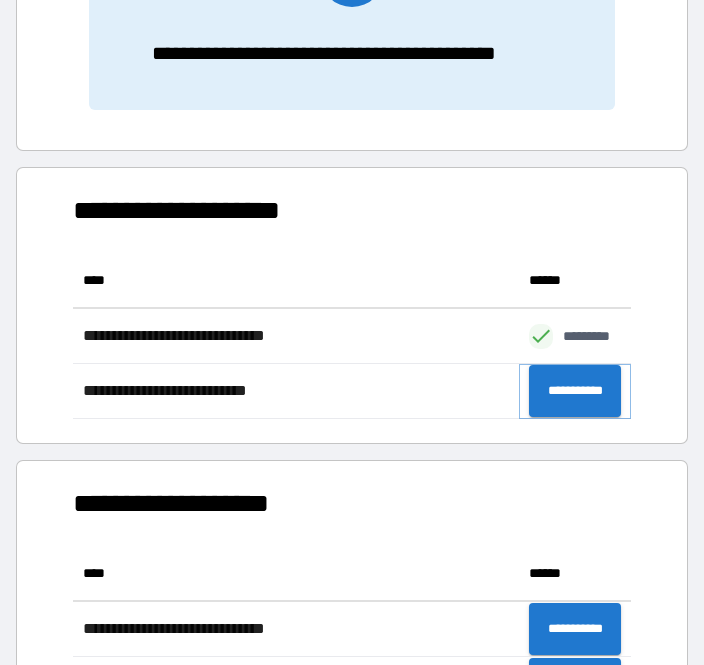 click on "**********" at bounding box center (575, 391) 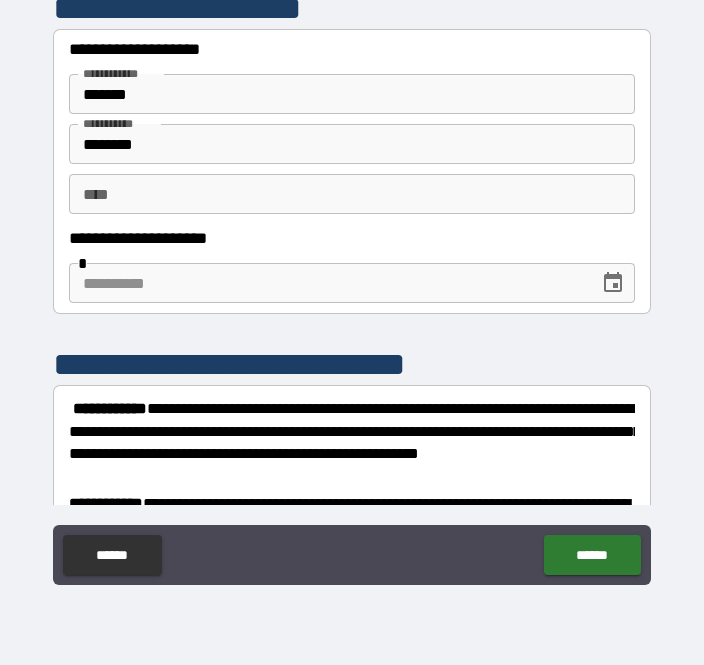 click on "**   *" at bounding box center (352, 194) 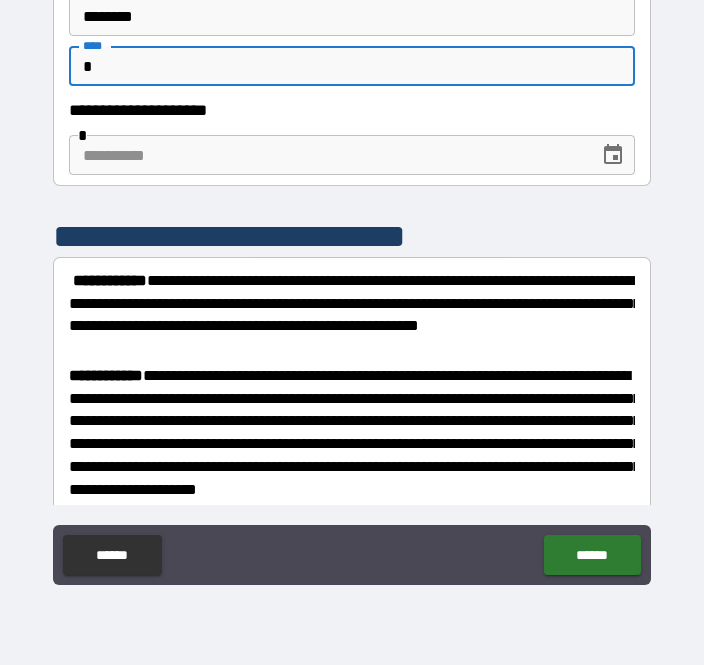 scroll, scrollTop: 130, scrollLeft: 0, axis: vertical 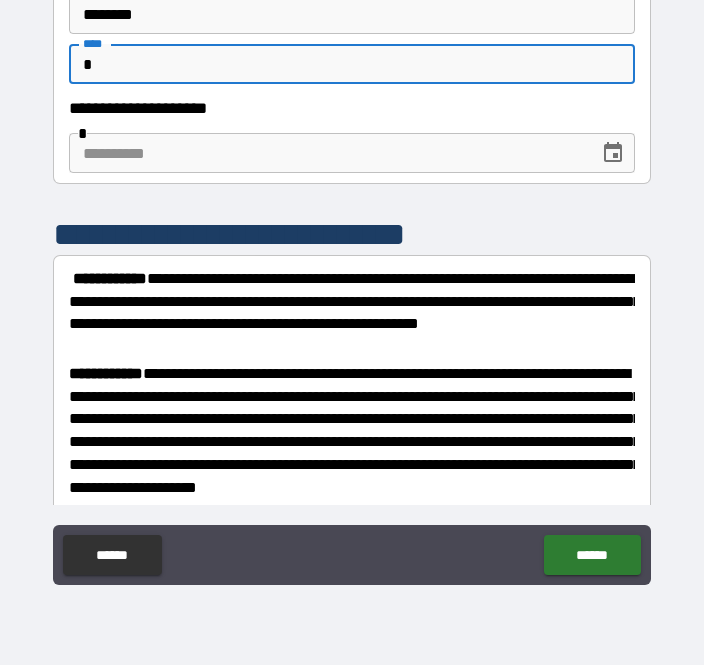 type on "*" 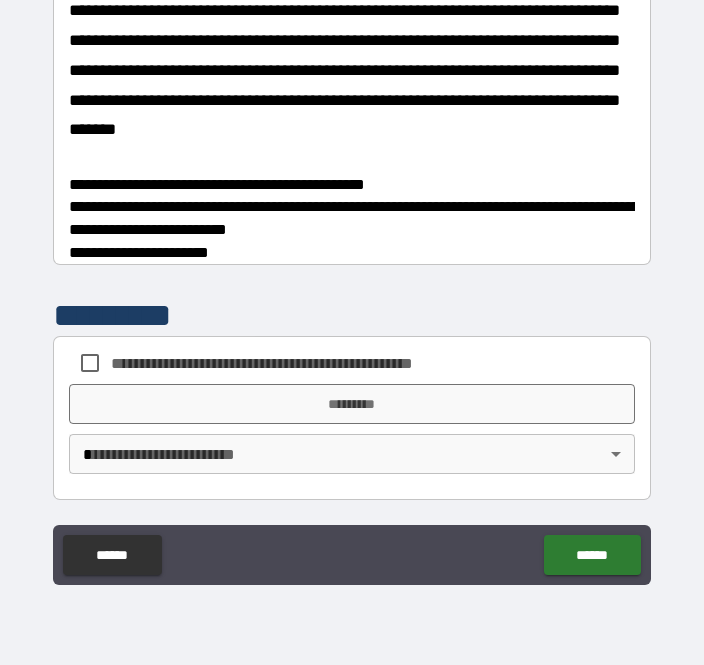 scroll, scrollTop: 2399, scrollLeft: 0, axis: vertical 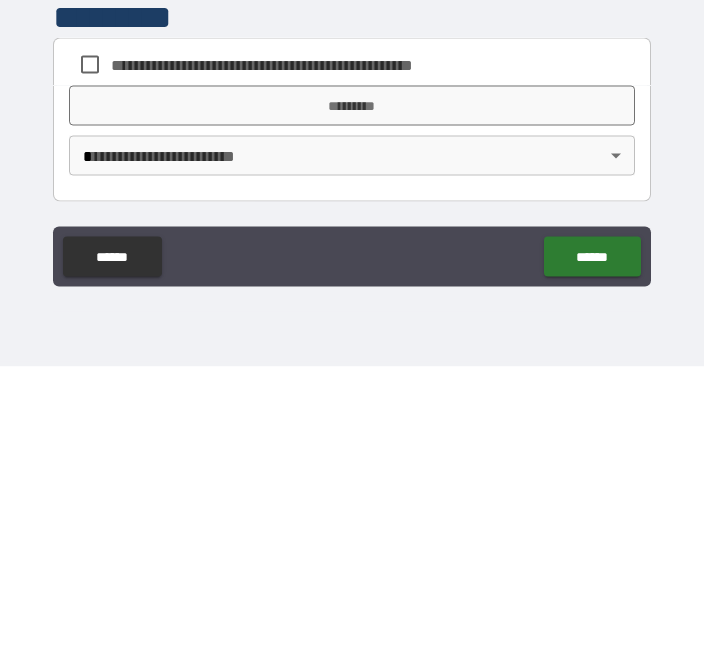 type on "**********" 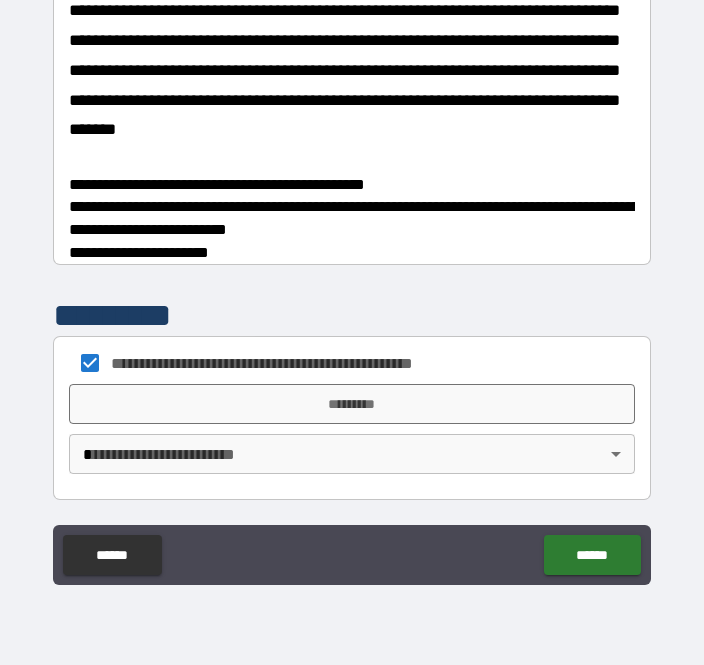 click on "*********" at bounding box center (352, 404) 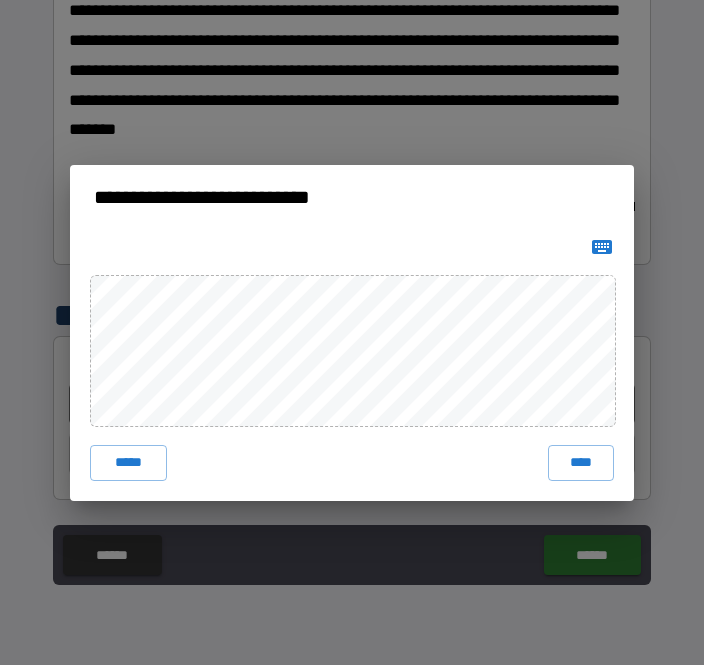 click on "****" at bounding box center [581, 463] 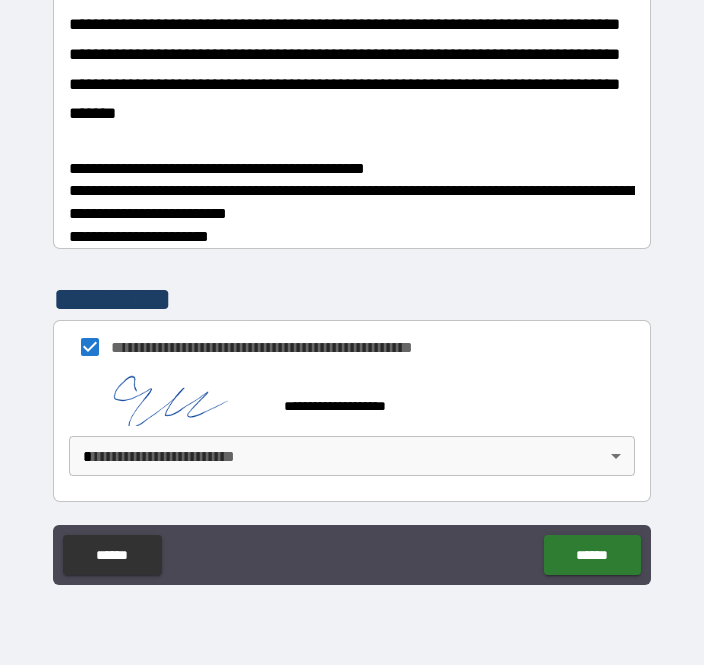 scroll, scrollTop: 2389, scrollLeft: 0, axis: vertical 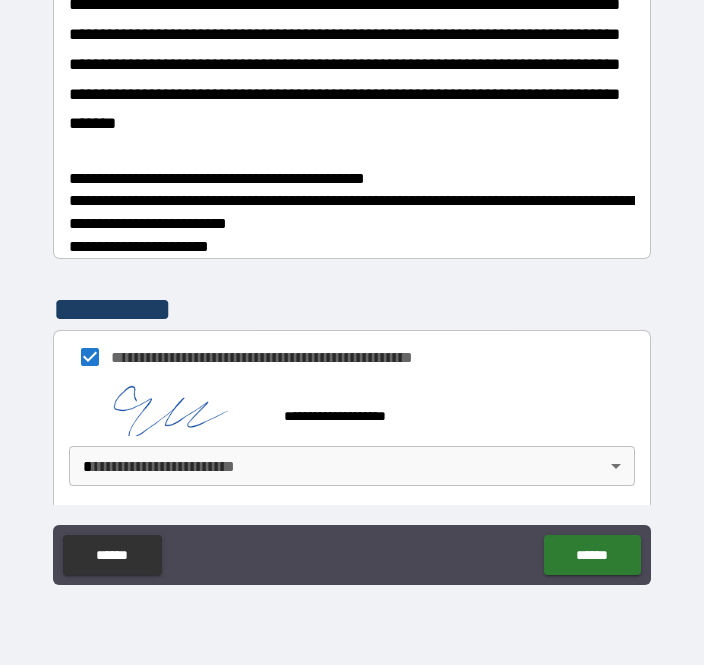 click on "******" at bounding box center (592, 555) 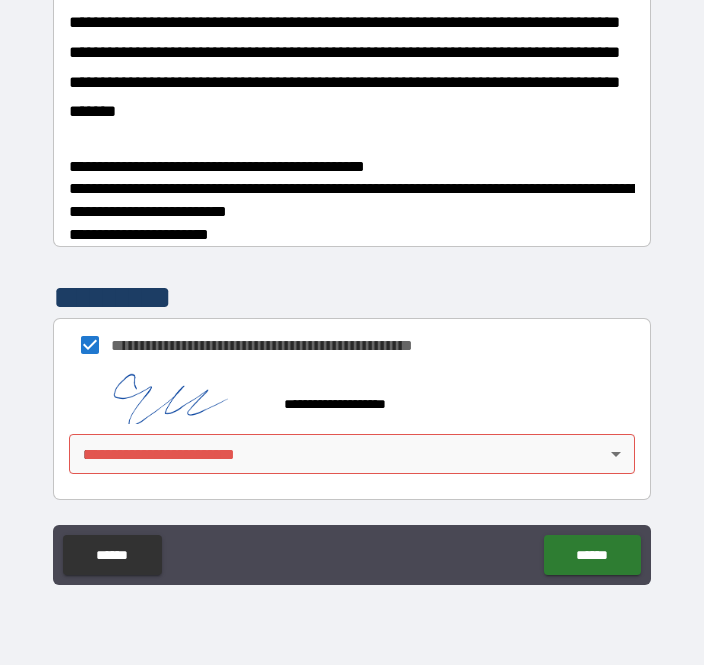 scroll, scrollTop: 2417, scrollLeft: 0, axis: vertical 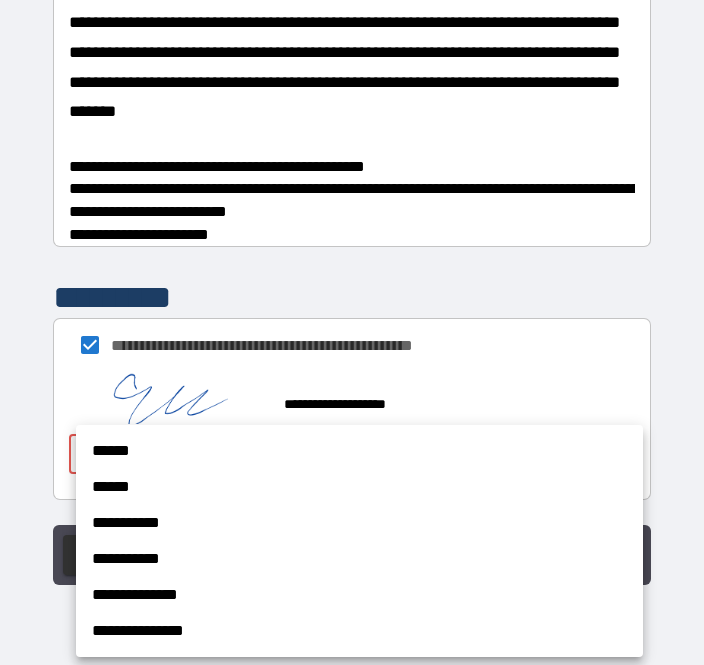click on "******" at bounding box center (359, 451) 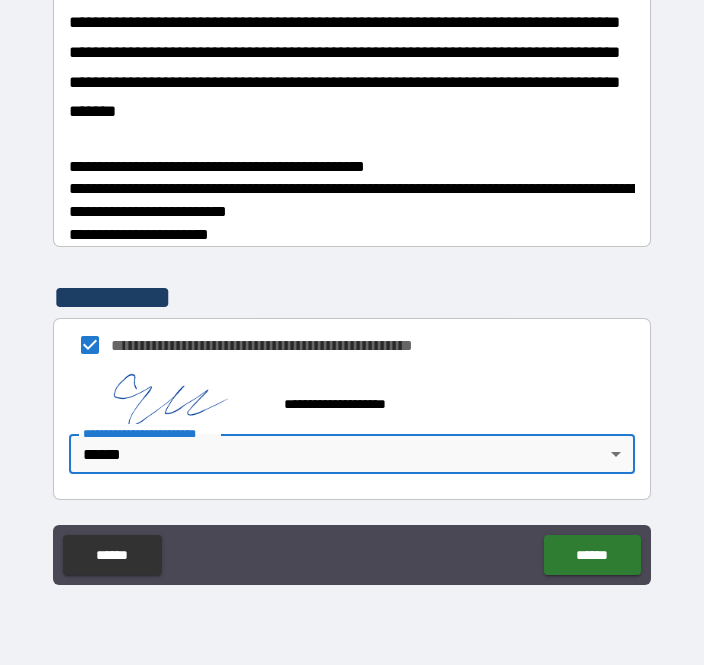 click on "******" at bounding box center [592, 555] 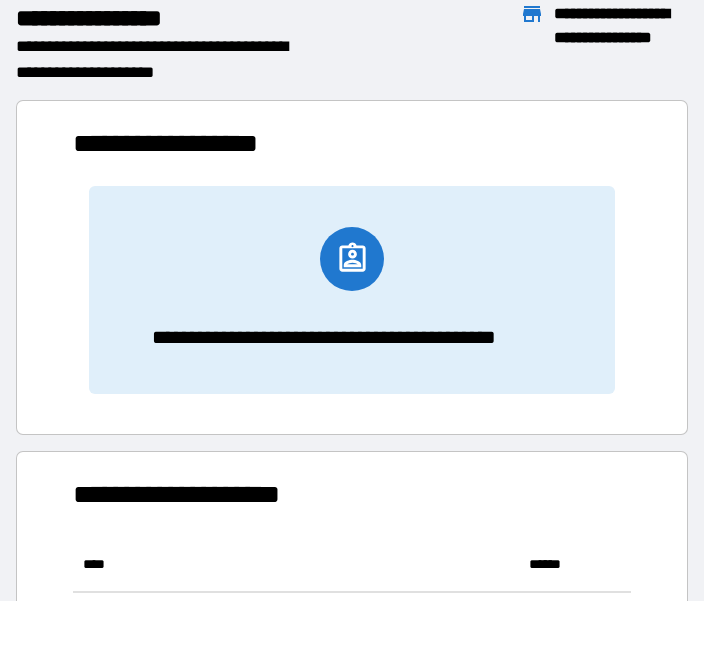 scroll, scrollTop: 1, scrollLeft: 1, axis: both 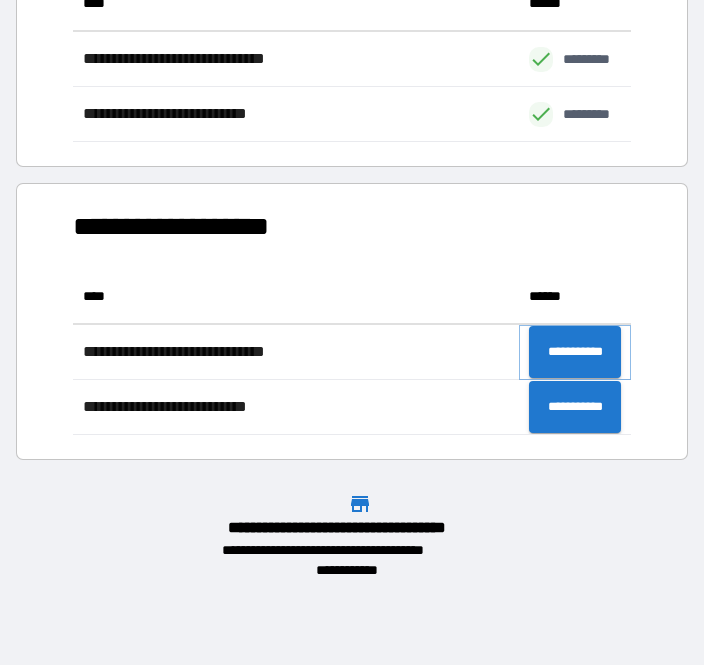click on "**********" at bounding box center (575, 352) 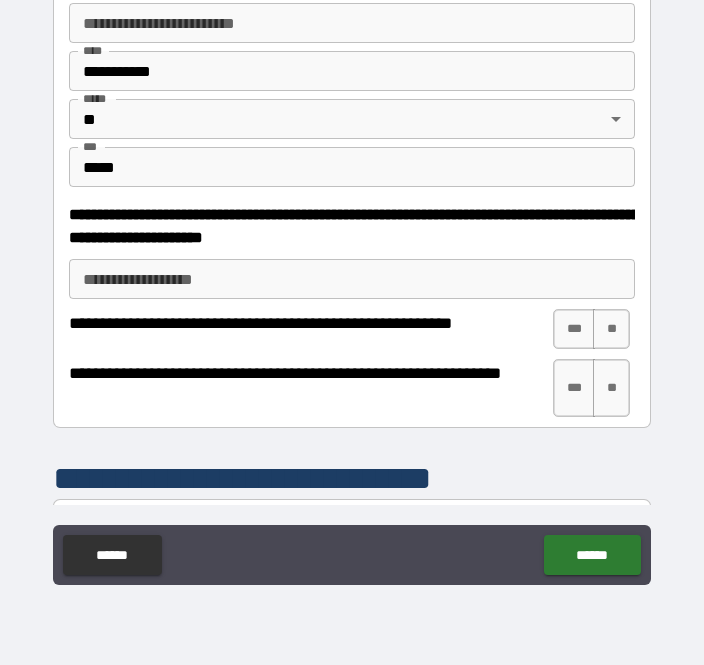 scroll, scrollTop: 825, scrollLeft: 0, axis: vertical 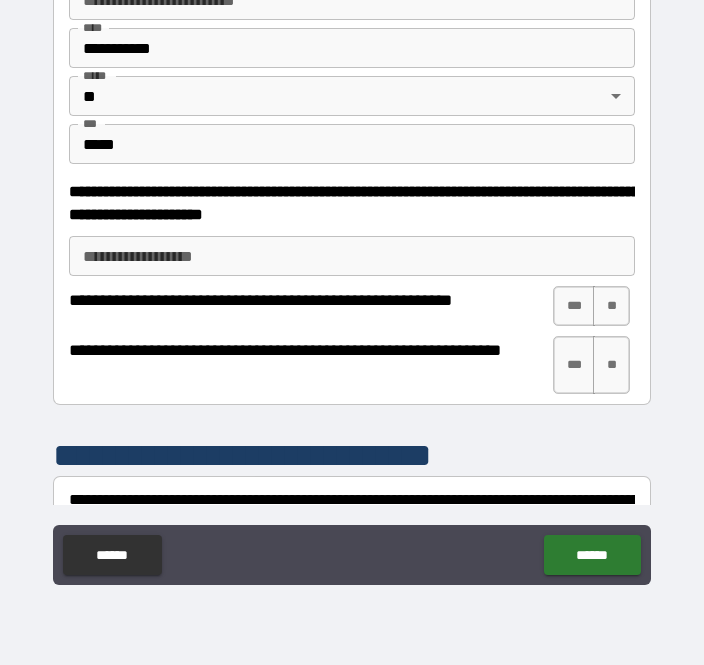 click on "***" at bounding box center [574, 306] 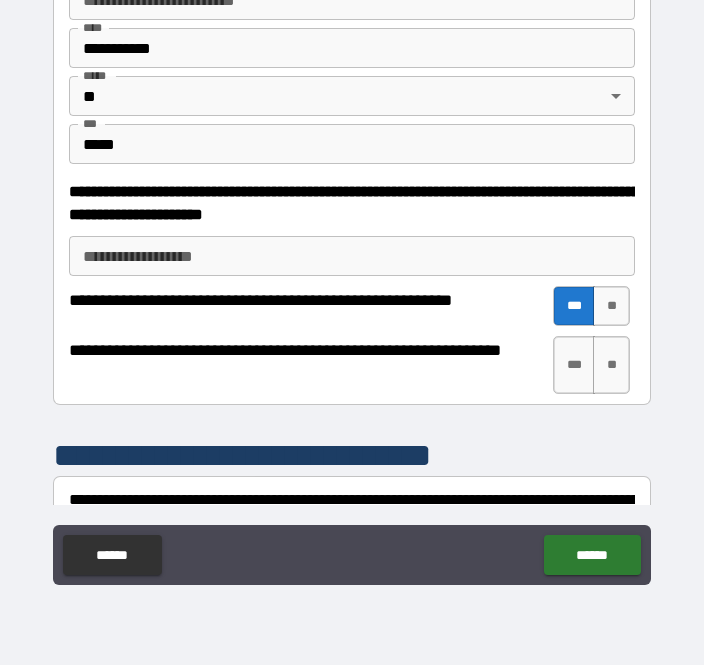 click on "***" at bounding box center (574, 365) 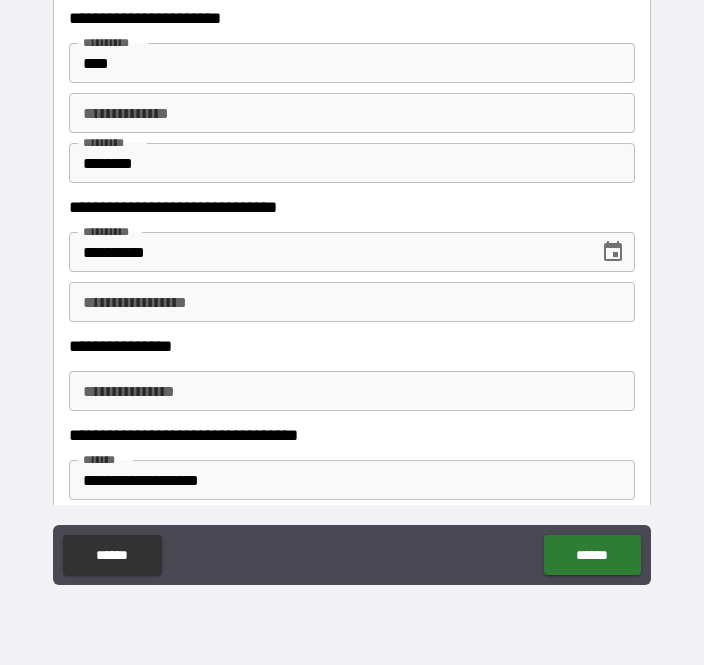 scroll, scrollTop: 1530, scrollLeft: 0, axis: vertical 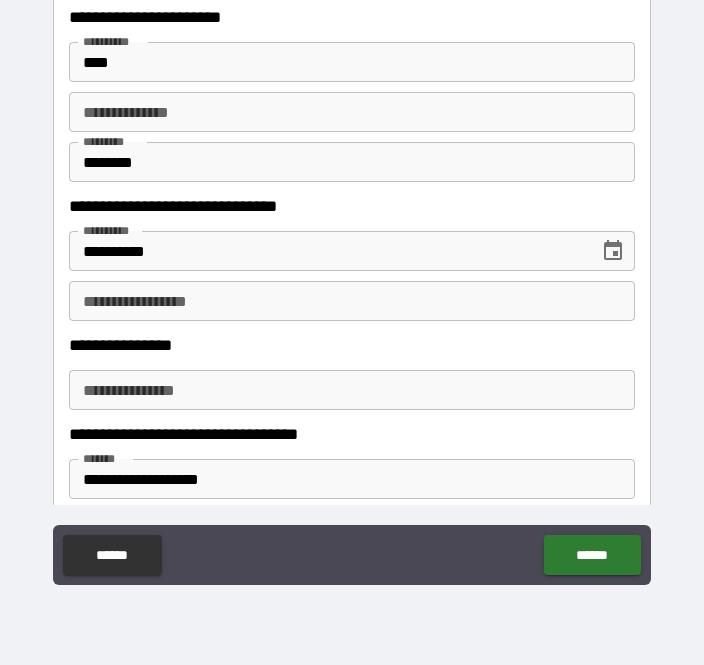 click on "**********" at bounding box center (352, 301) 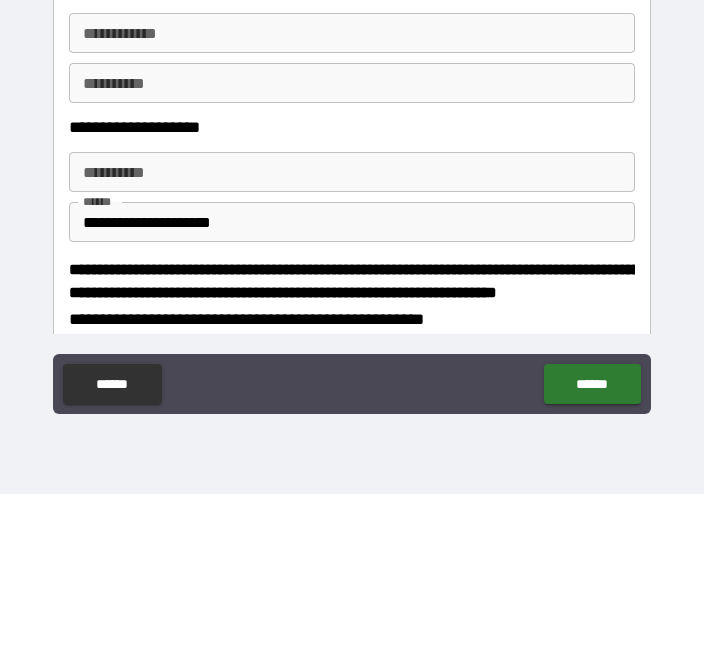 scroll, scrollTop: 2088, scrollLeft: 0, axis: vertical 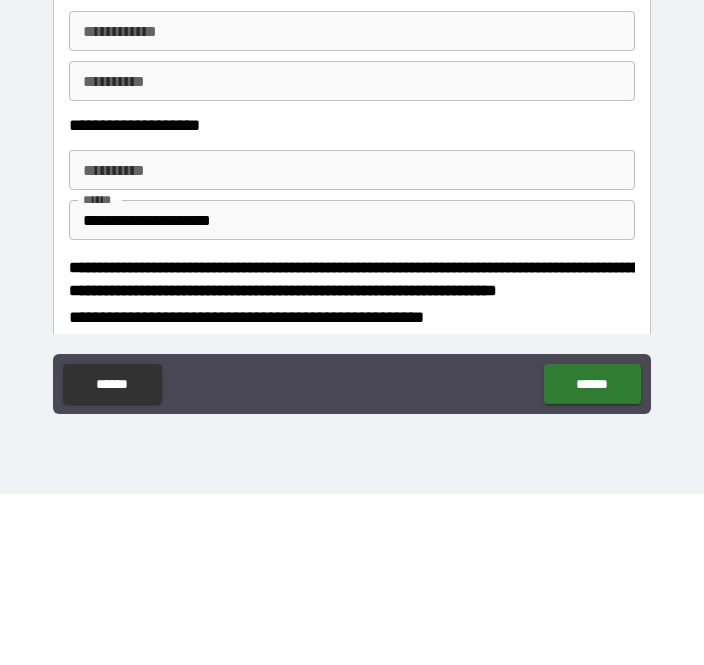 type on "**********" 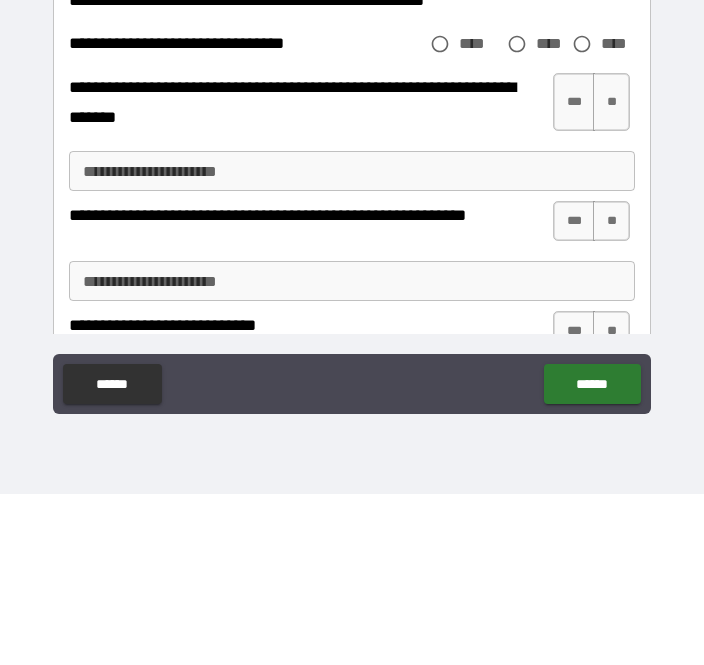 scroll, scrollTop: 2405, scrollLeft: 0, axis: vertical 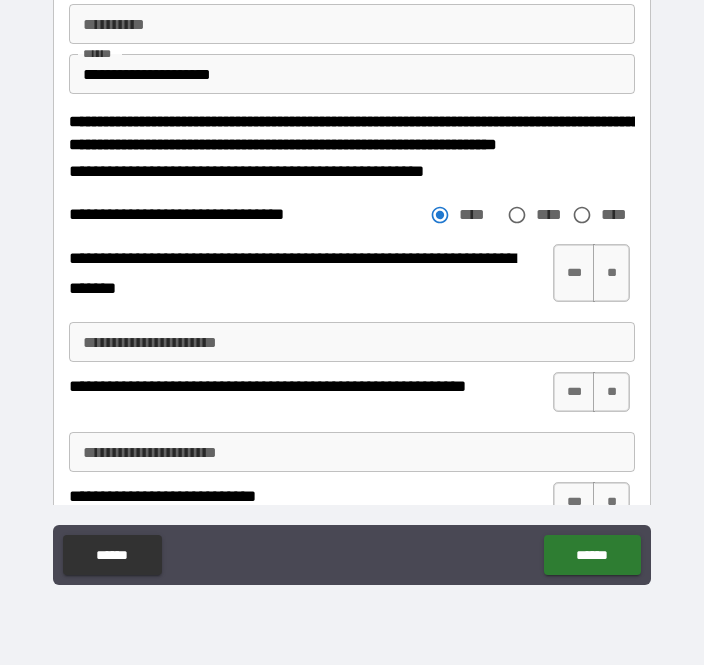 click on "**" at bounding box center (611, 273) 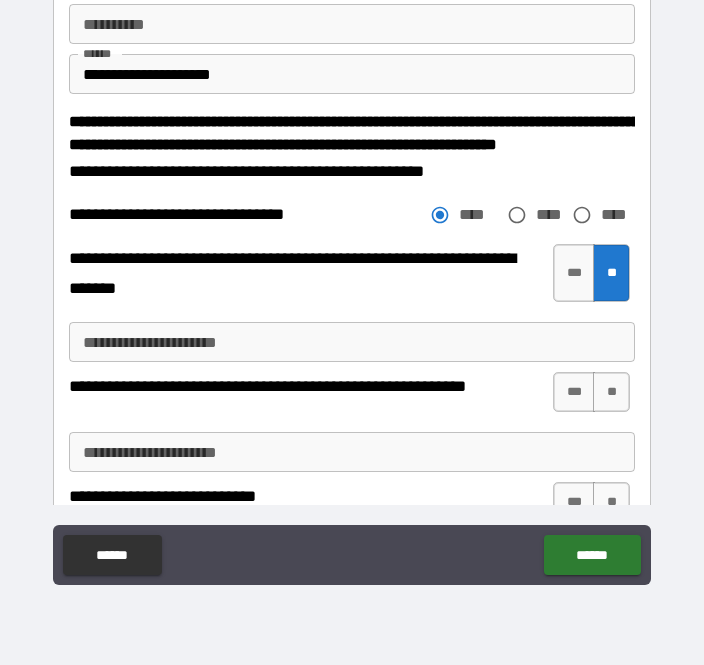 click on "**" at bounding box center [611, 392] 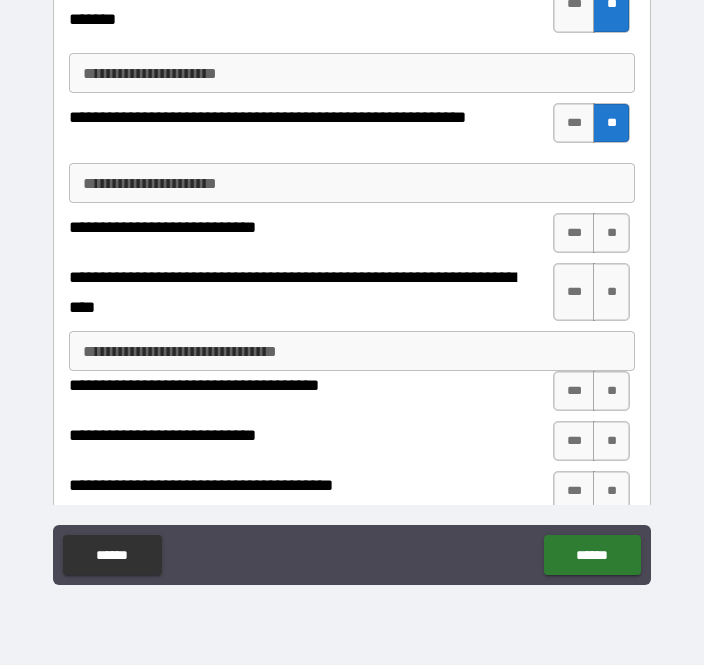 scroll, scrollTop: 2692, scrollLeft: 0, axis: vertical 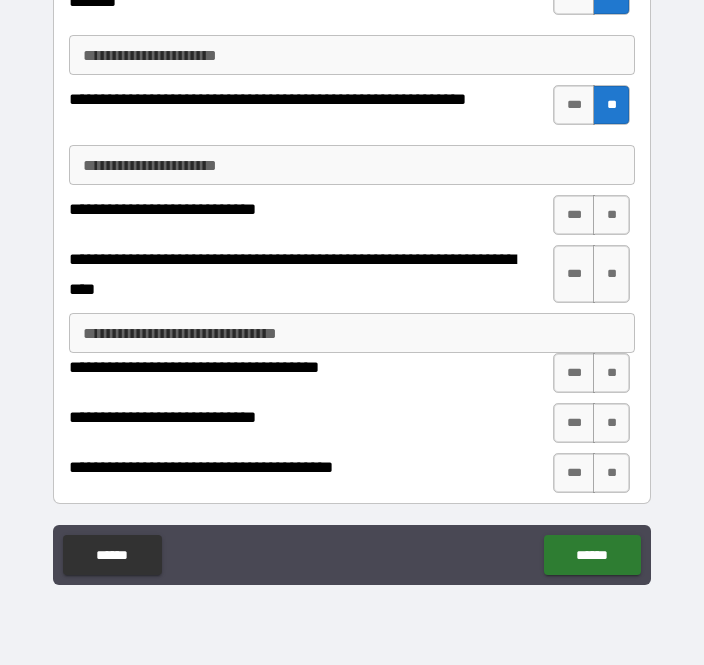 click on "**" at bounding box center [611, 215] 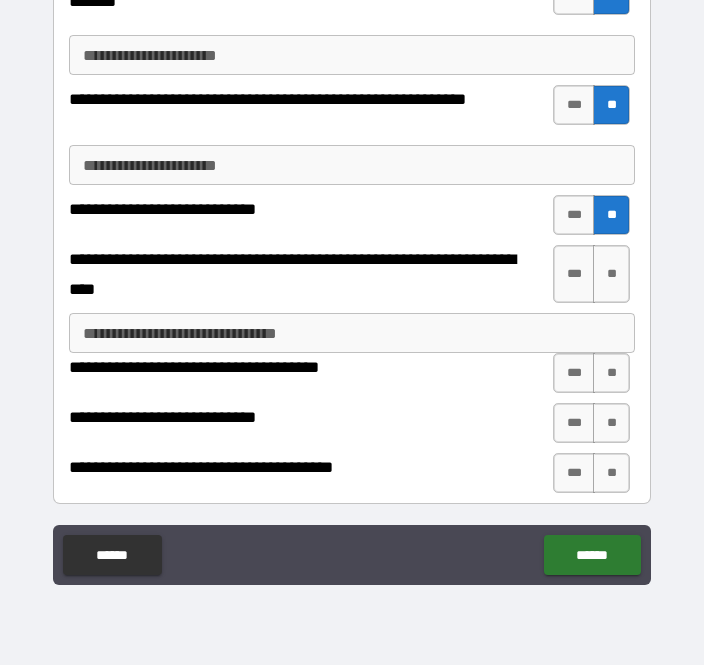 click on "**" at bounding box center [611, 274] 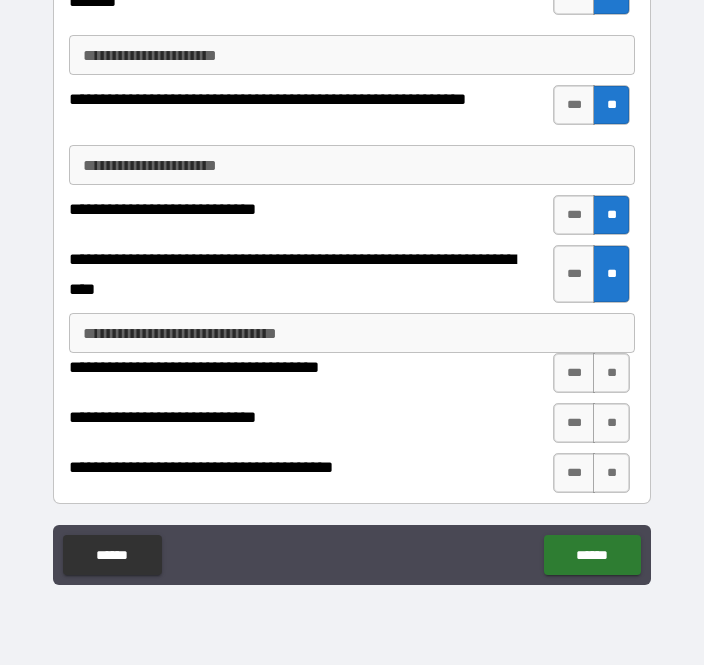 click on "**" at bounding box center [611, 373] 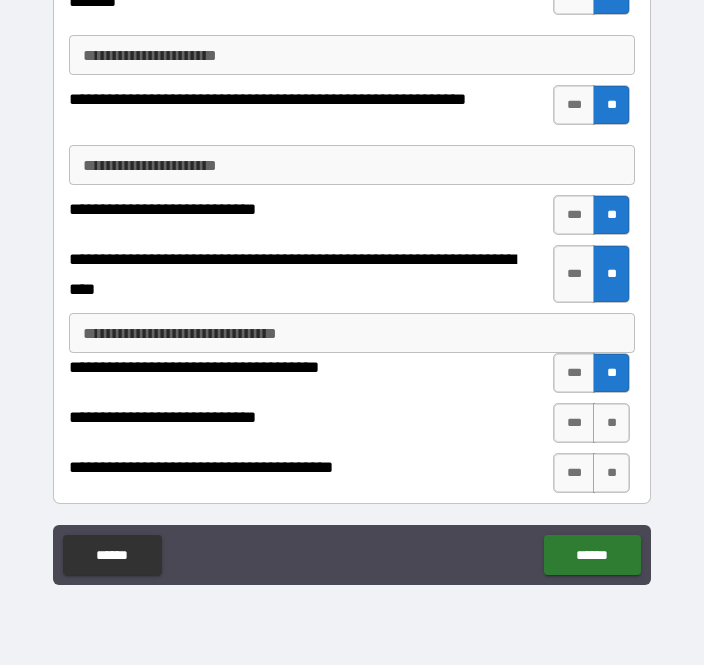 click on "**" at bounding box center (611, 373) 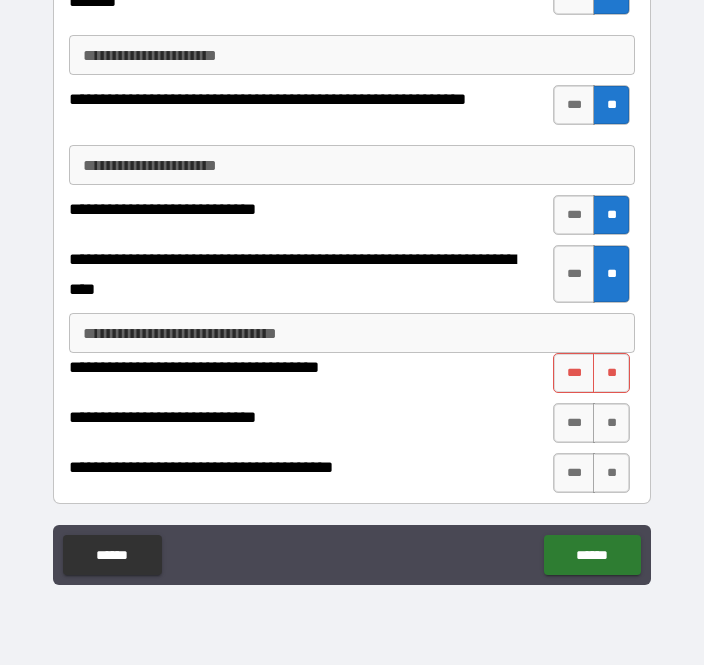 click on "**" at bounding box center (611, 423) 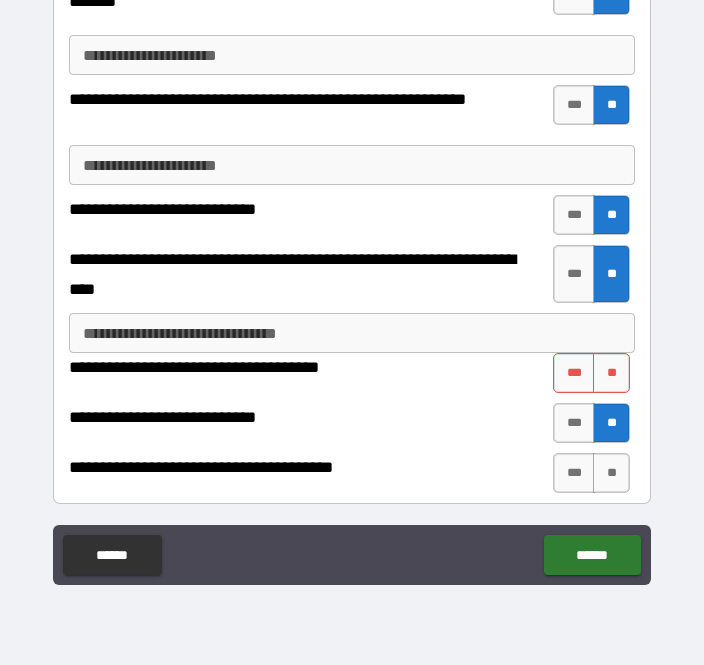 click on "**" at bounding box center [611, 373] 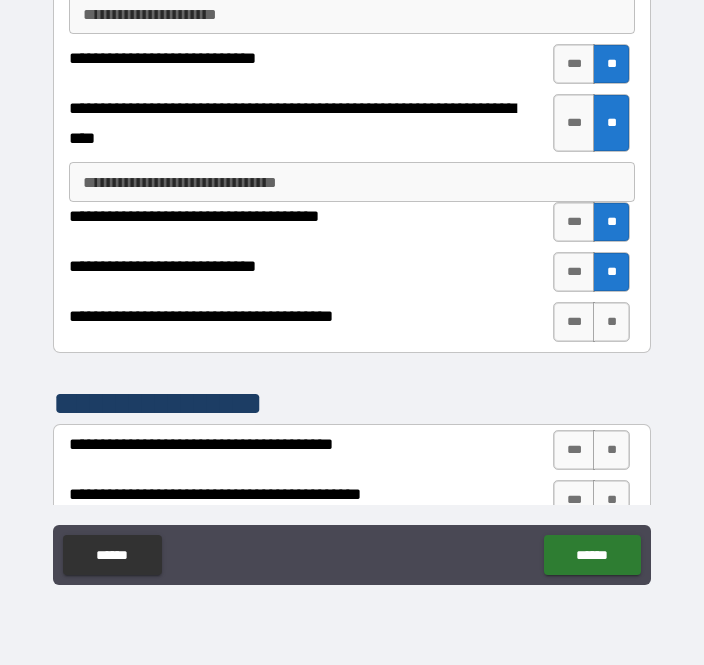 scroll, scrollTop: 2843, scrollLeft: 0, axis: vertical 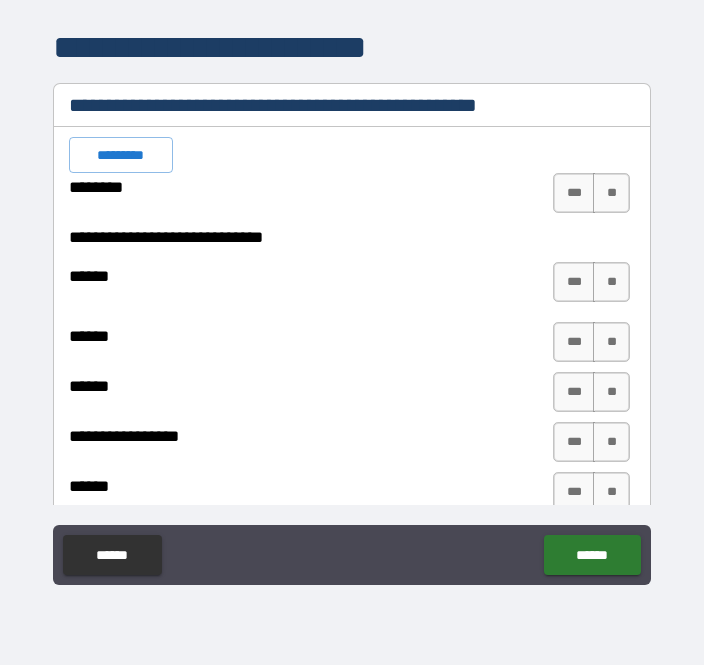 click on "*********" at bounding box center (121, 155) 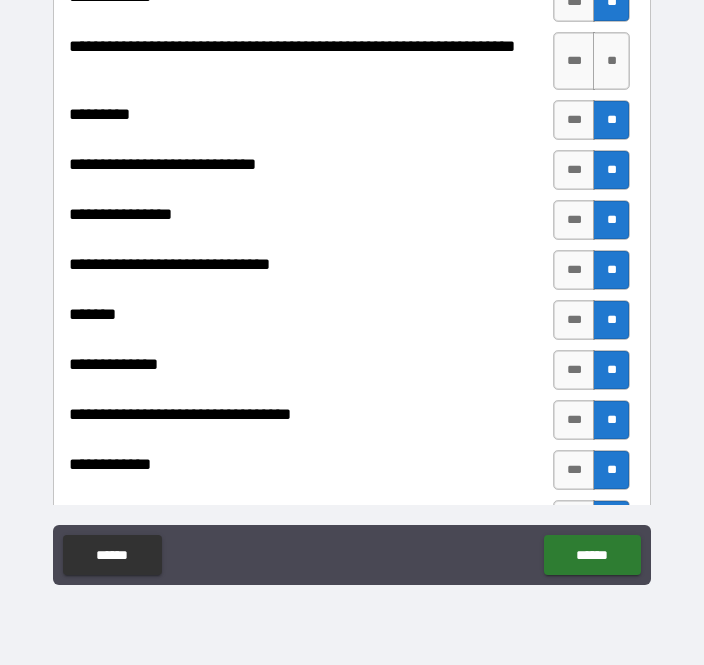 scroll, scrollTop: 4296, scrollLeft: 0, axis: vertical 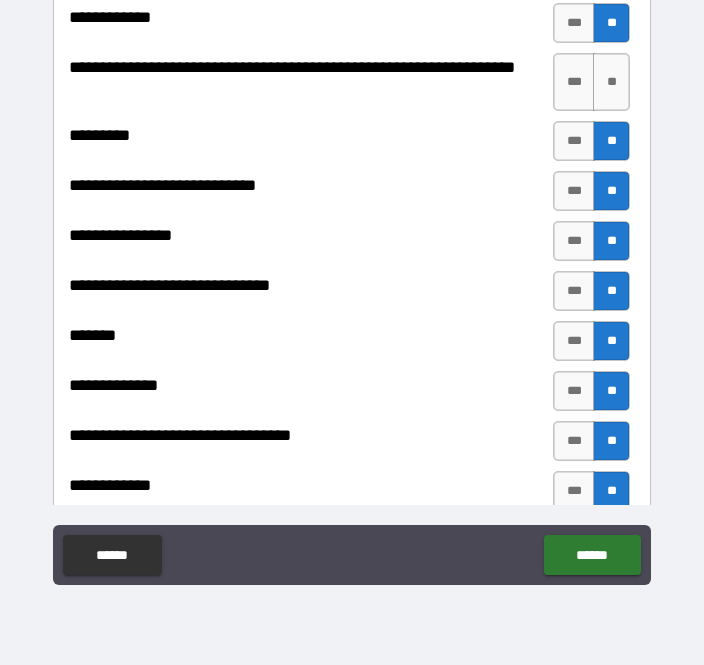 click on "**" at bounding box center [611, 82] 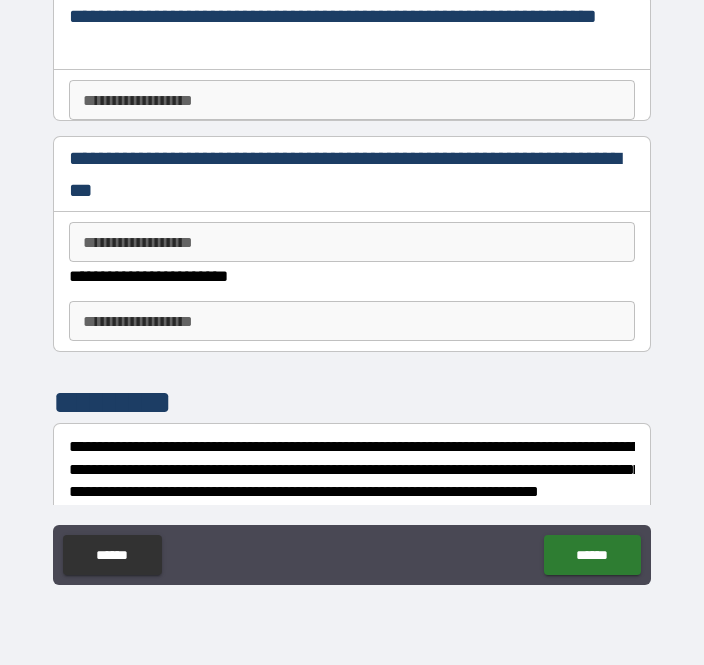 scroll, scrollTop: 5042, scrollLeft: 0, axis: vertical 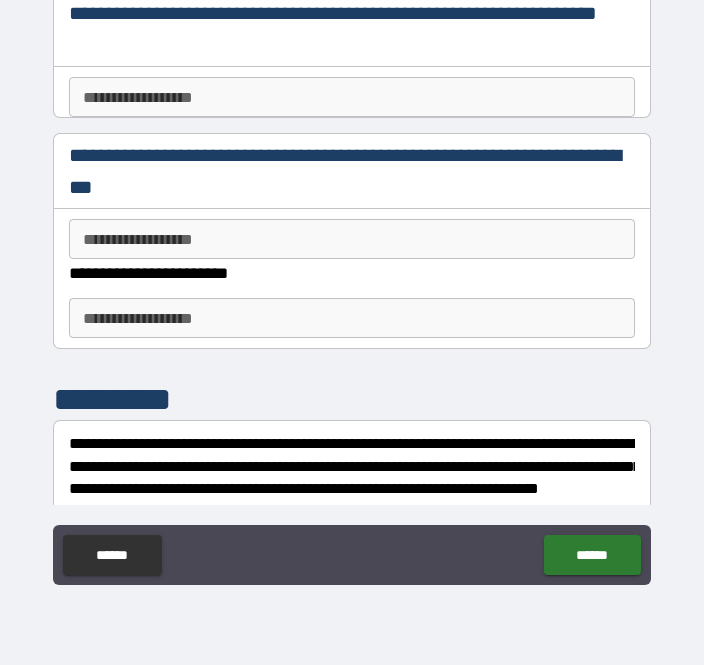 click on "**********" at bounding box center (352, 239) 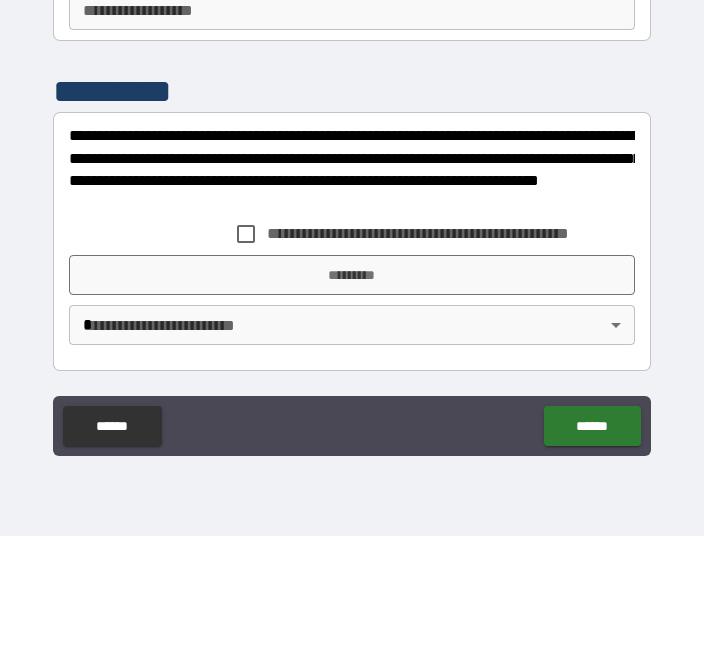 type on "**" 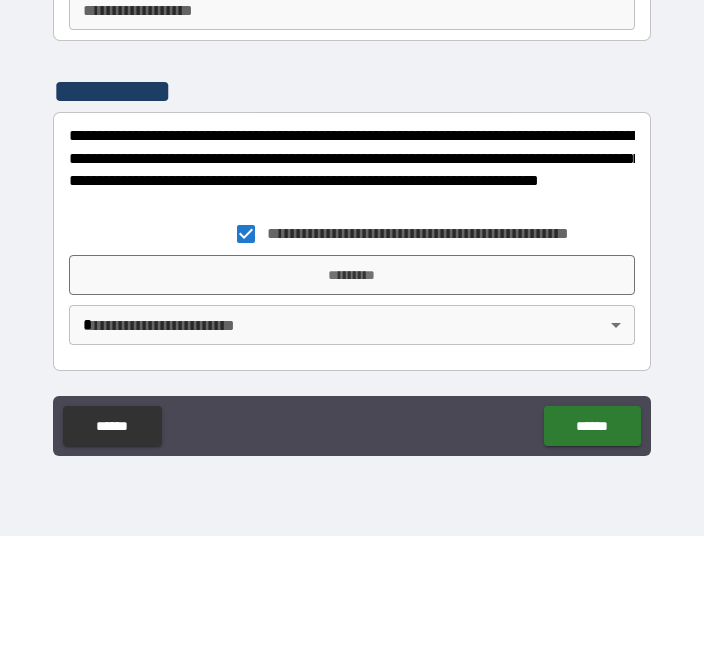 scroll, scrollTop: 5240, scrollLeft: 0, axis: vertical 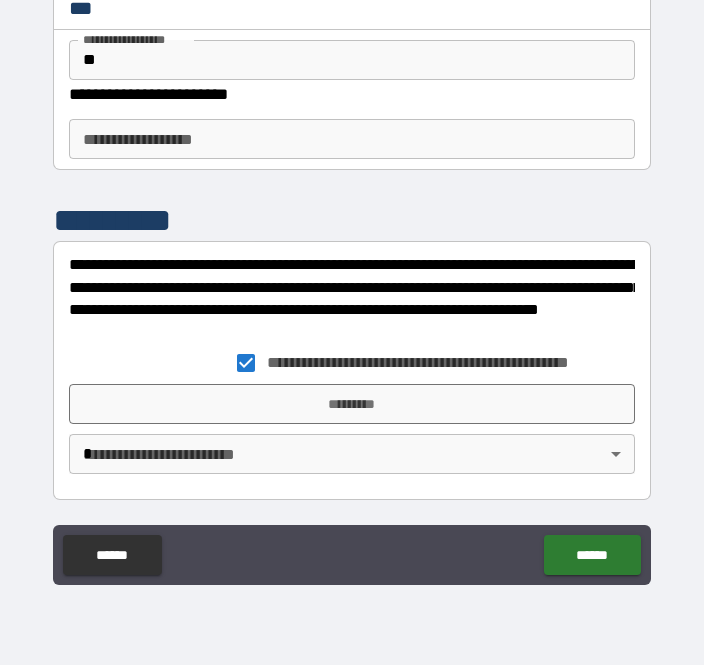 click on "*********" at bounding box center [352, 404] 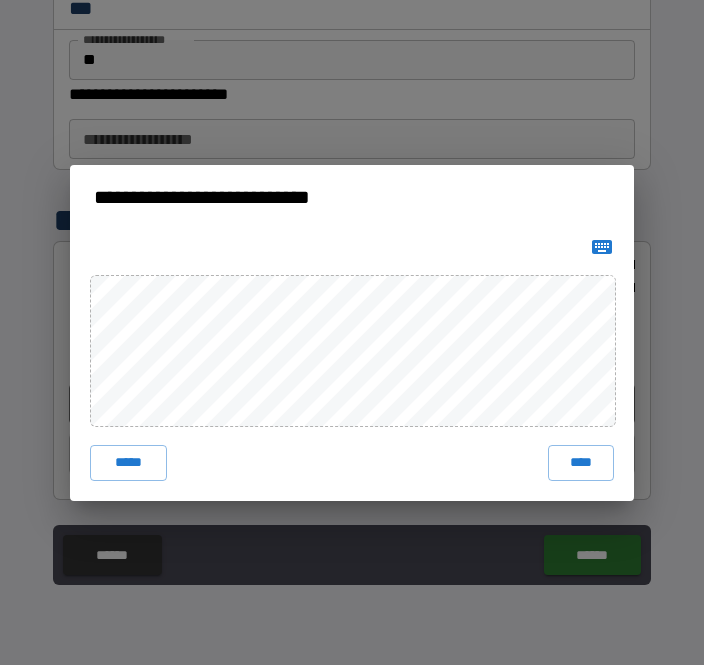 click on "****" at bounding box center (581, 463) 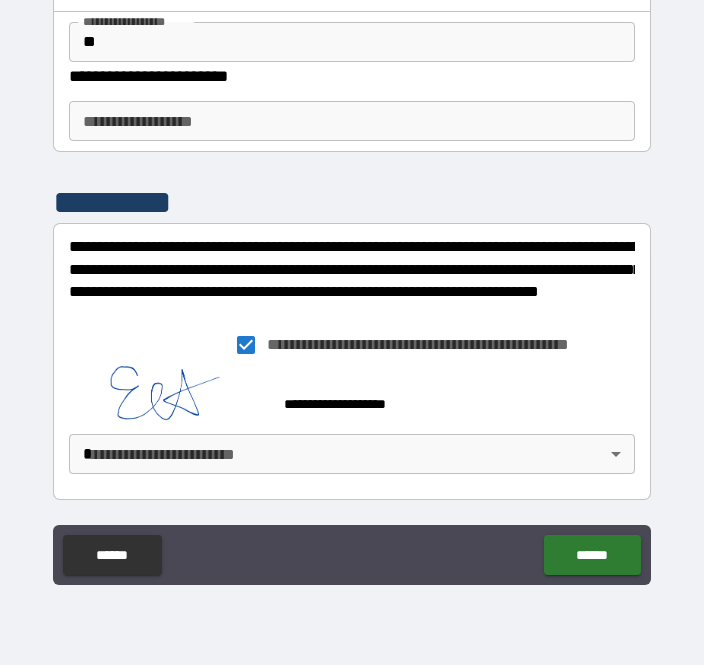 scroll, scrollTop: 5230, scrollLeft: 0, axis: vertical 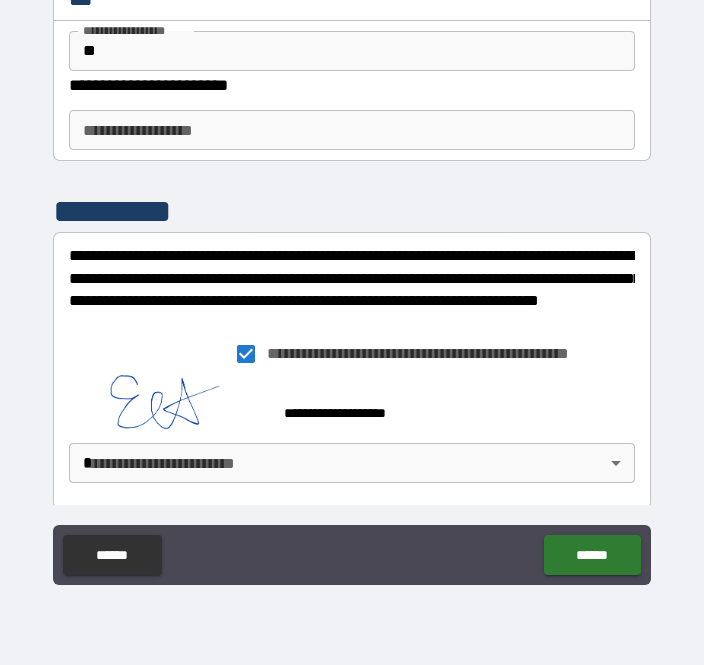 click on "**********" at bounding box center (352, 300) 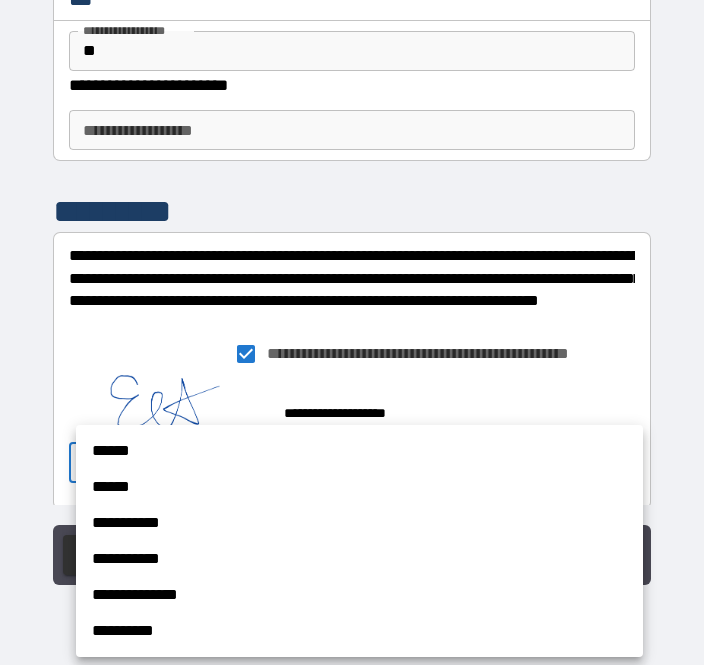 click on "******" at bounding box center (359, 451) 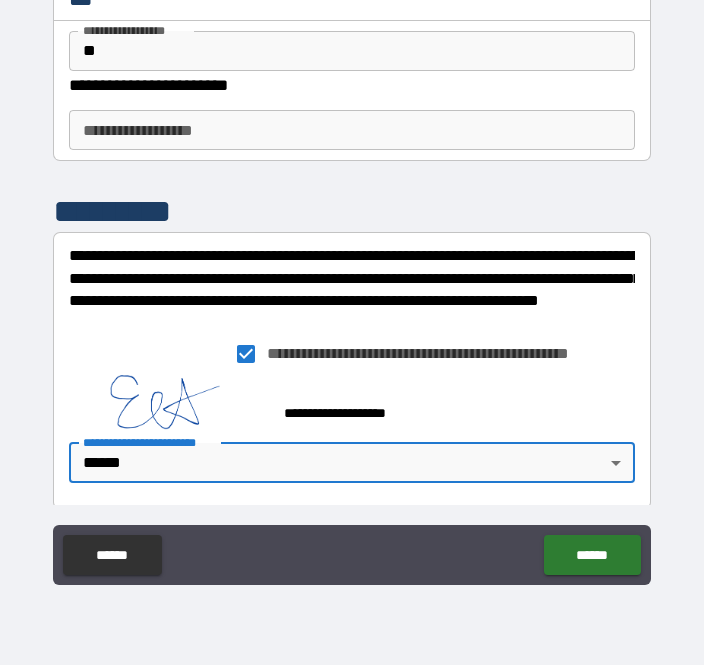 type on "******" 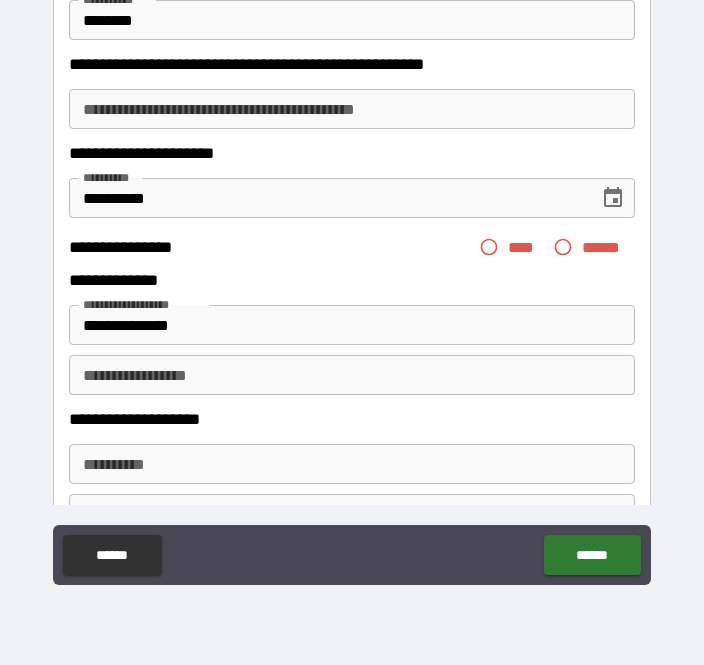 scroll, scrollTop: 175, scrollLeft: 0, axis: vertical 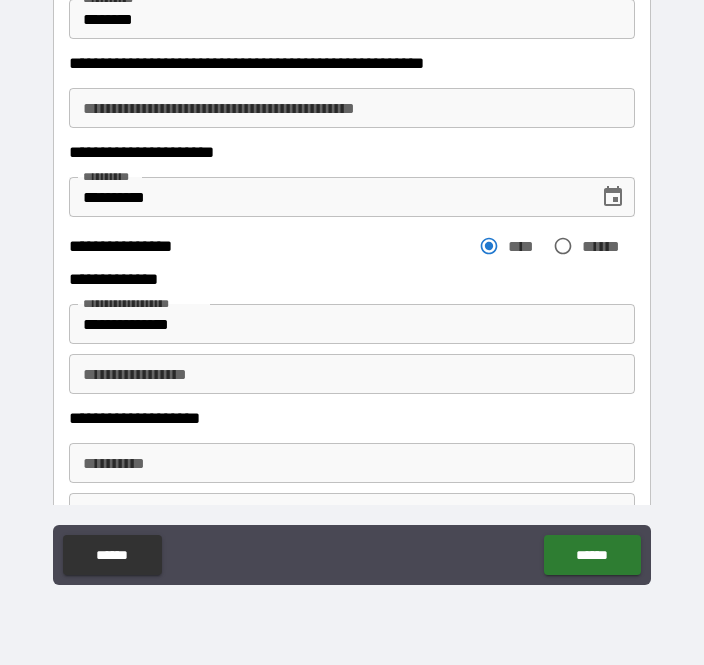 click on "******" at bounding box center (592, 555) 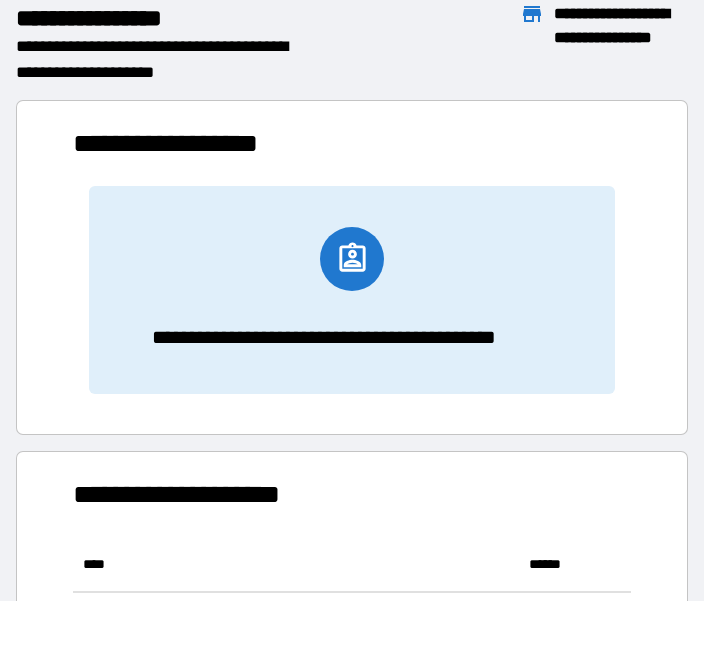 scroll, scrollTop: 166, scrollLeft: 558, axis: both 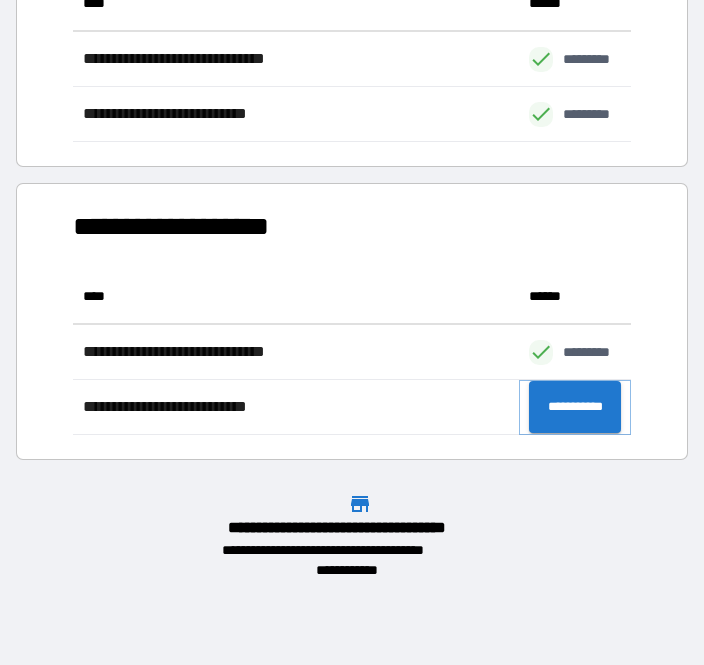 click on "**********" at bounding box center (575, 407) 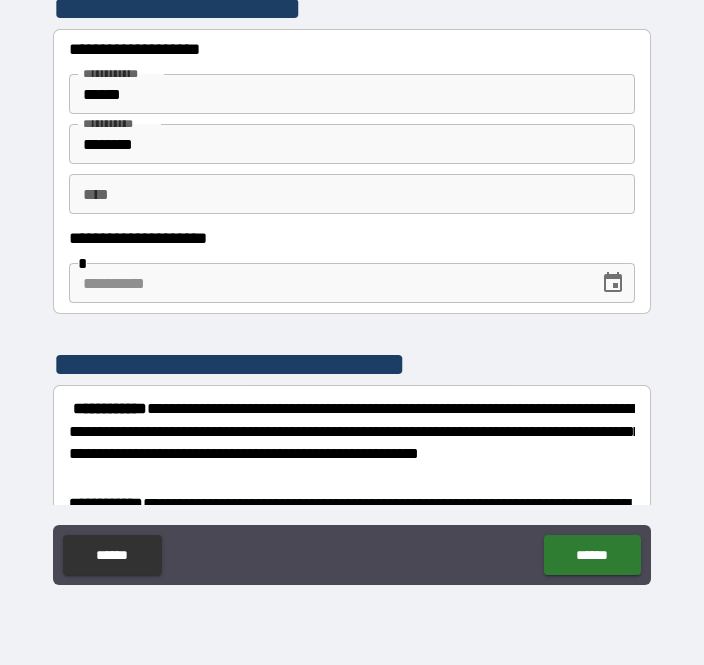 click on "**   *" at bounding box center [352, 194] 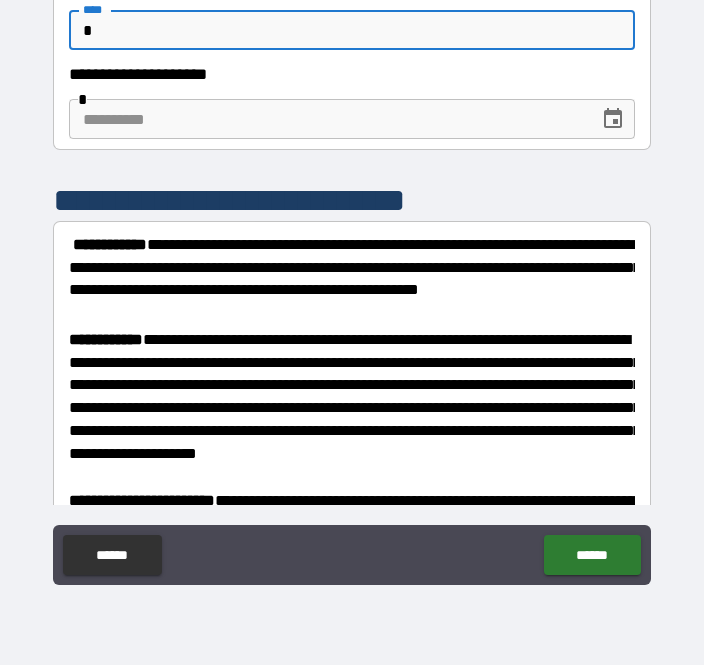 scroll, scrollTop: 177, scrollLeft: 0, axis: vertical 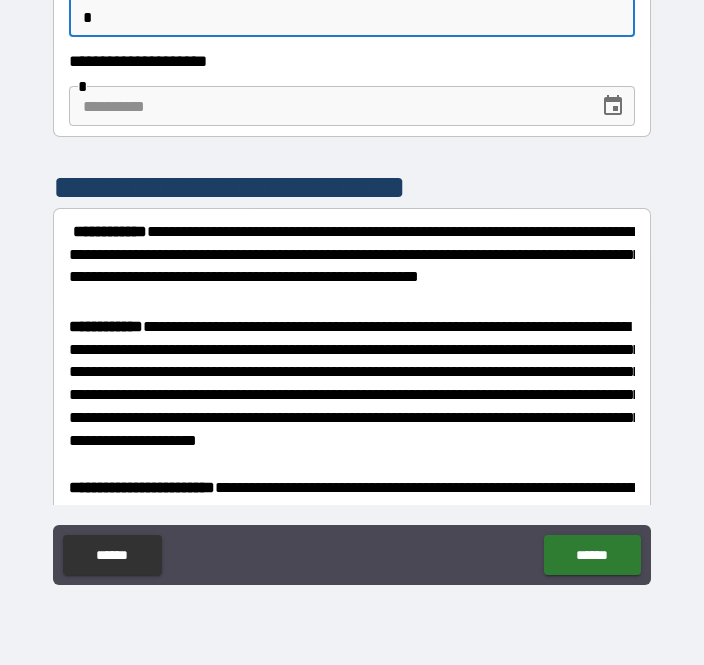 type on "*" 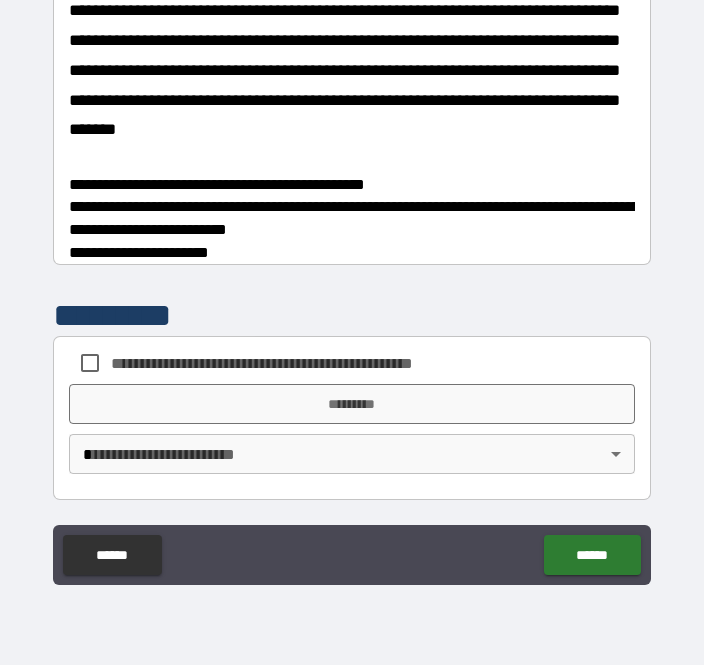scroll, scrollTop: 2399, scrollLeft: 0, axis: vertical 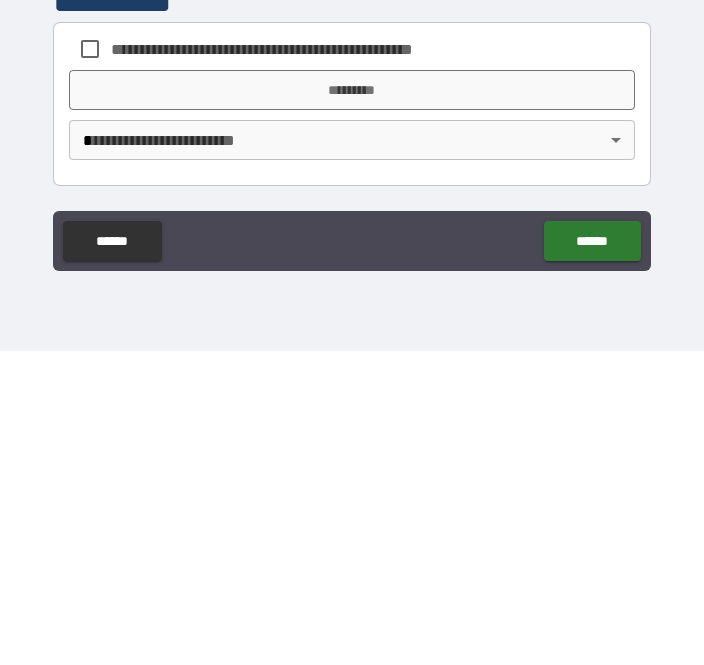 type on "**********" 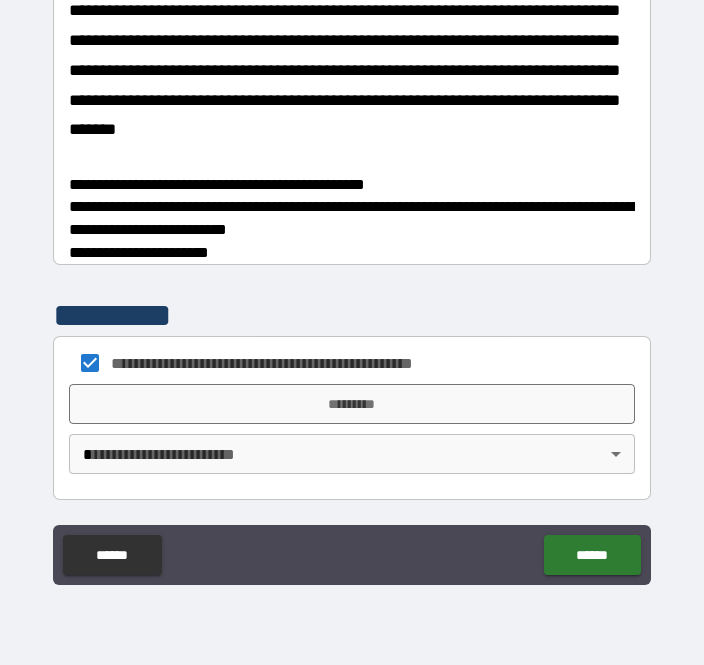 click on "*********" at bounding box center [352, 404] 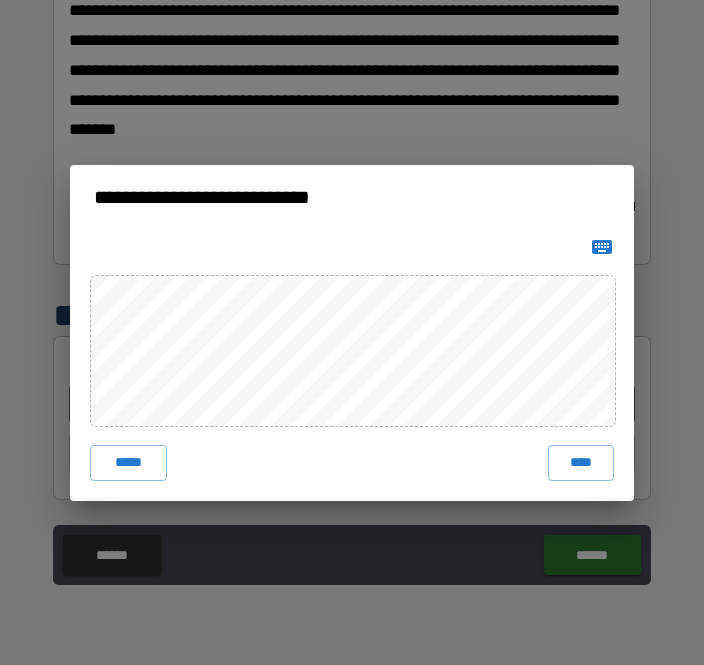 click on "****" at bounding box center [581, 463] 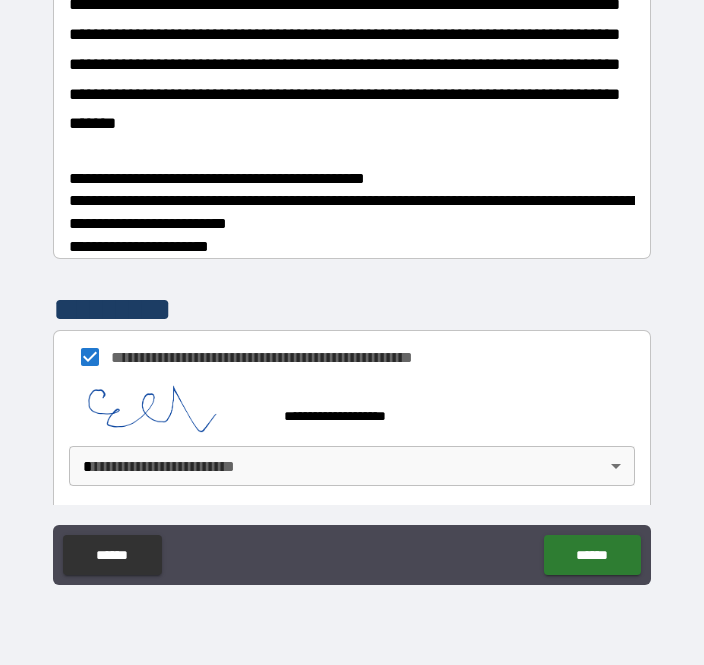 click on "**********" at bounding box center [352, 300] 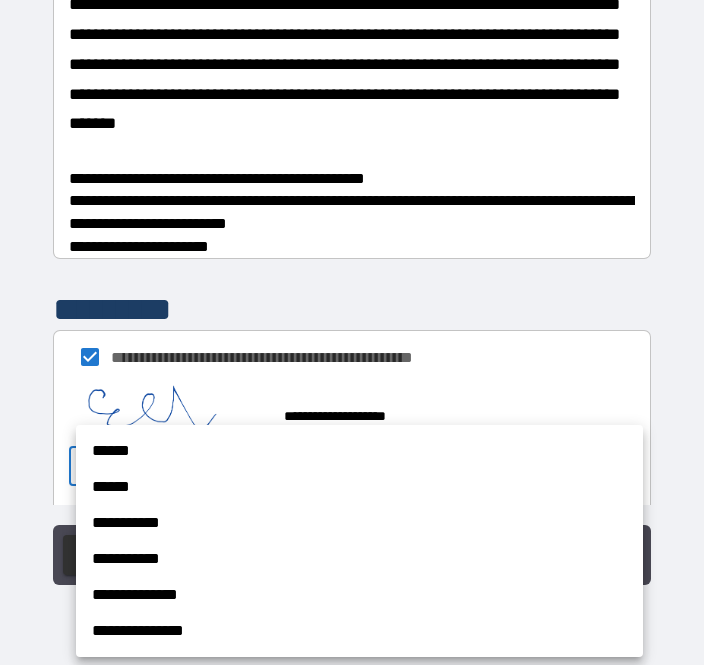 click on "******" at bounding box center [359, 451] 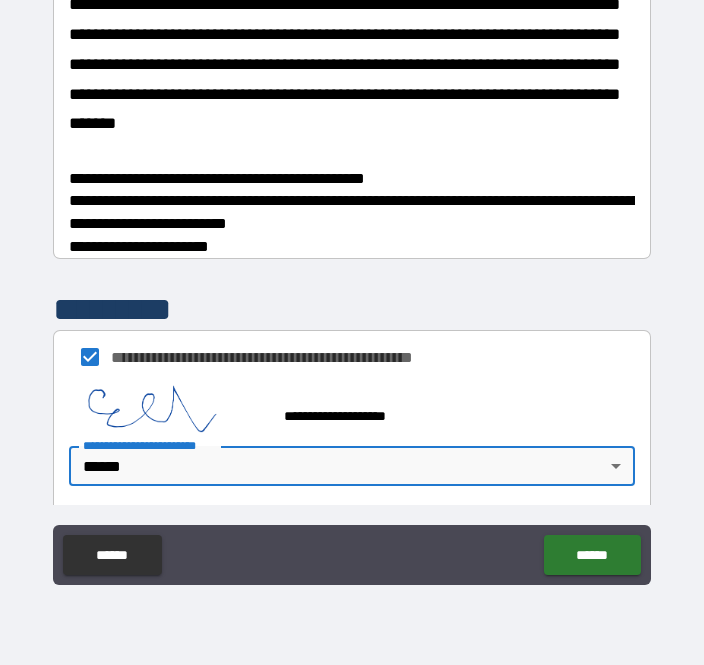 click on "******" at bounding box center (592, 555) 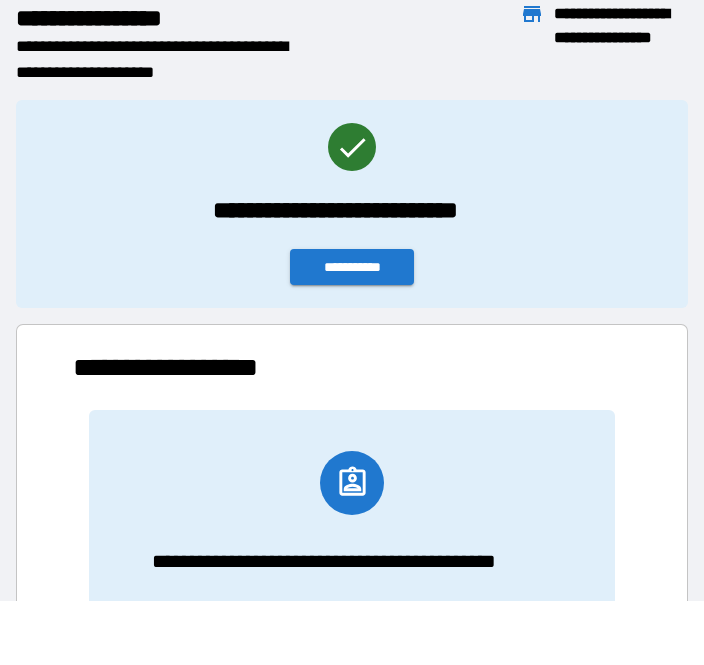 scroll, scrollTop: 1, scrollLeft: 1, axis: both 